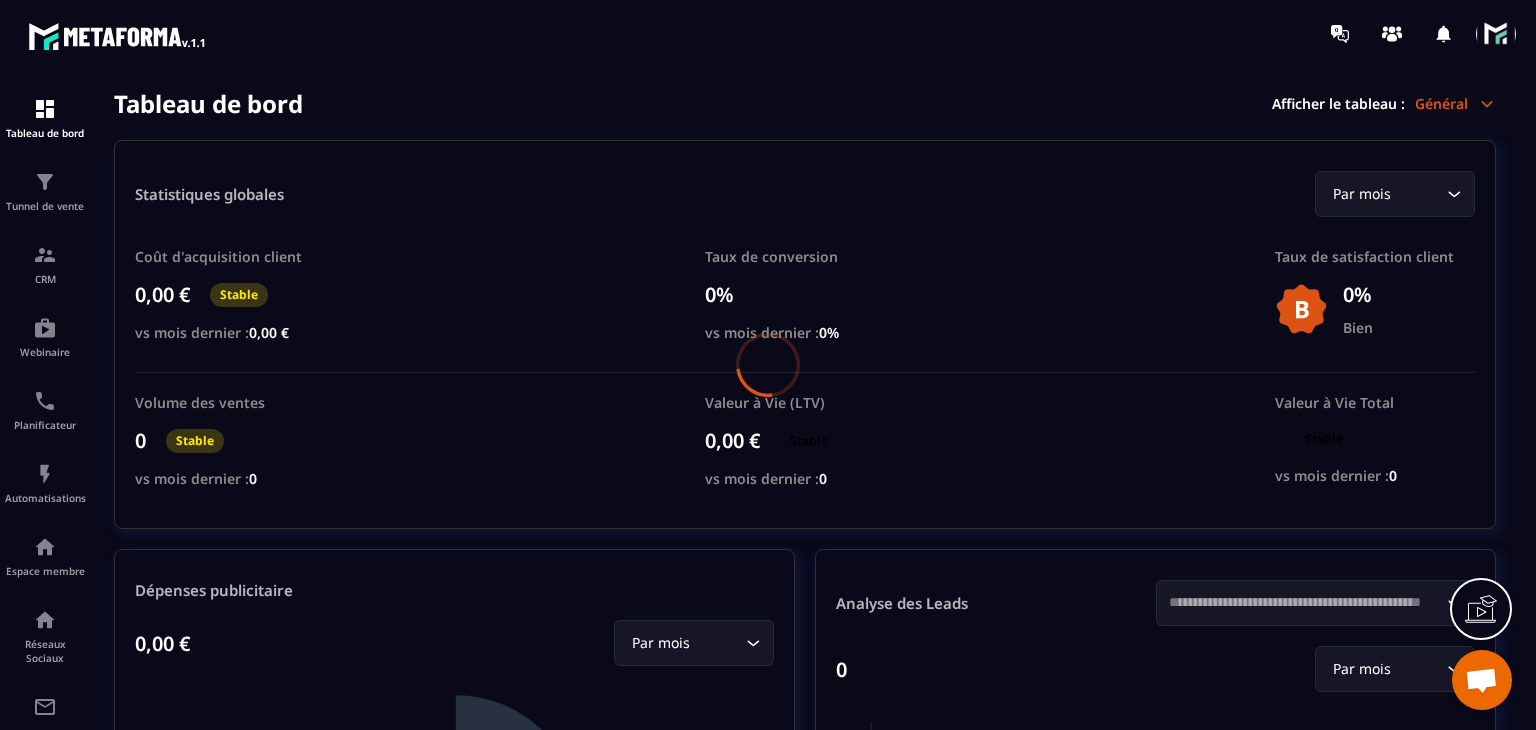 scroll, scrollTop: 0, scrollLeft: 0, axis: both 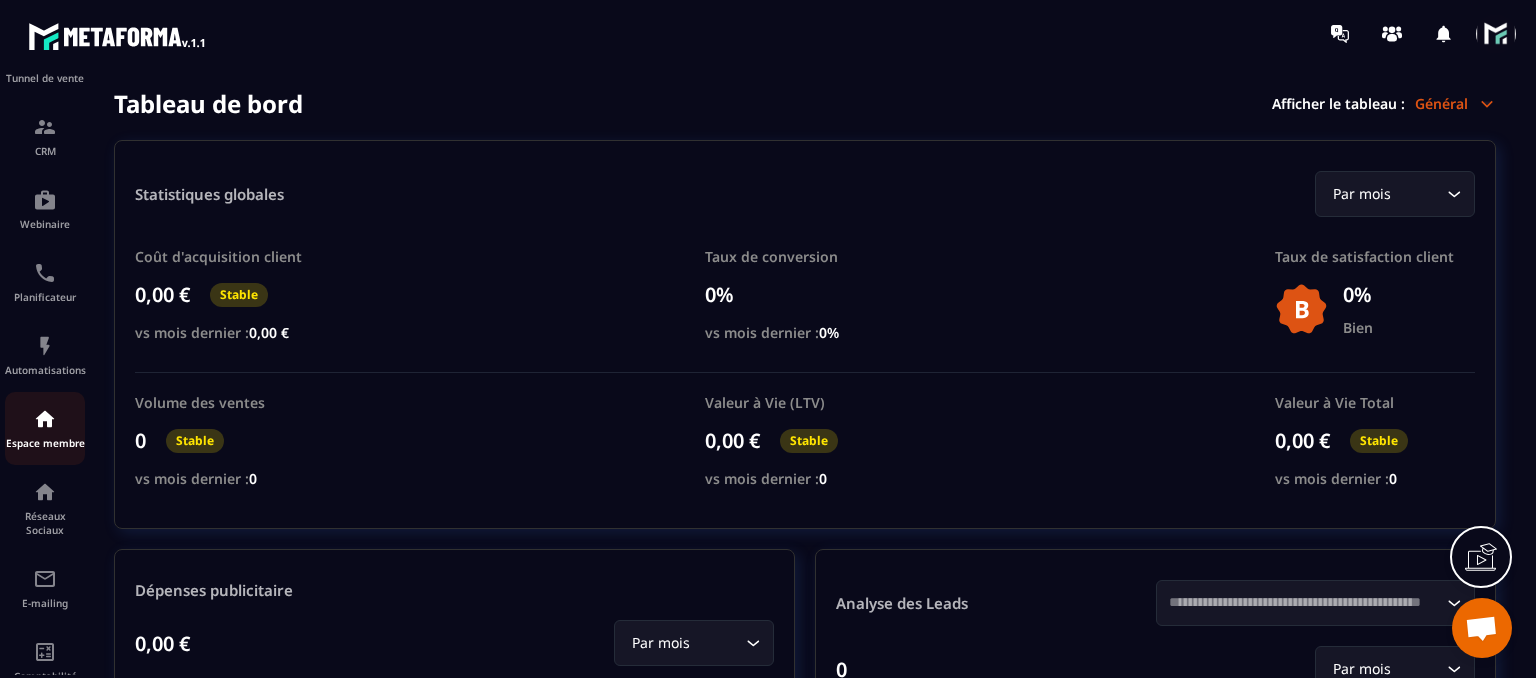 click on "Espace membre" at bounding box center [45, 443] 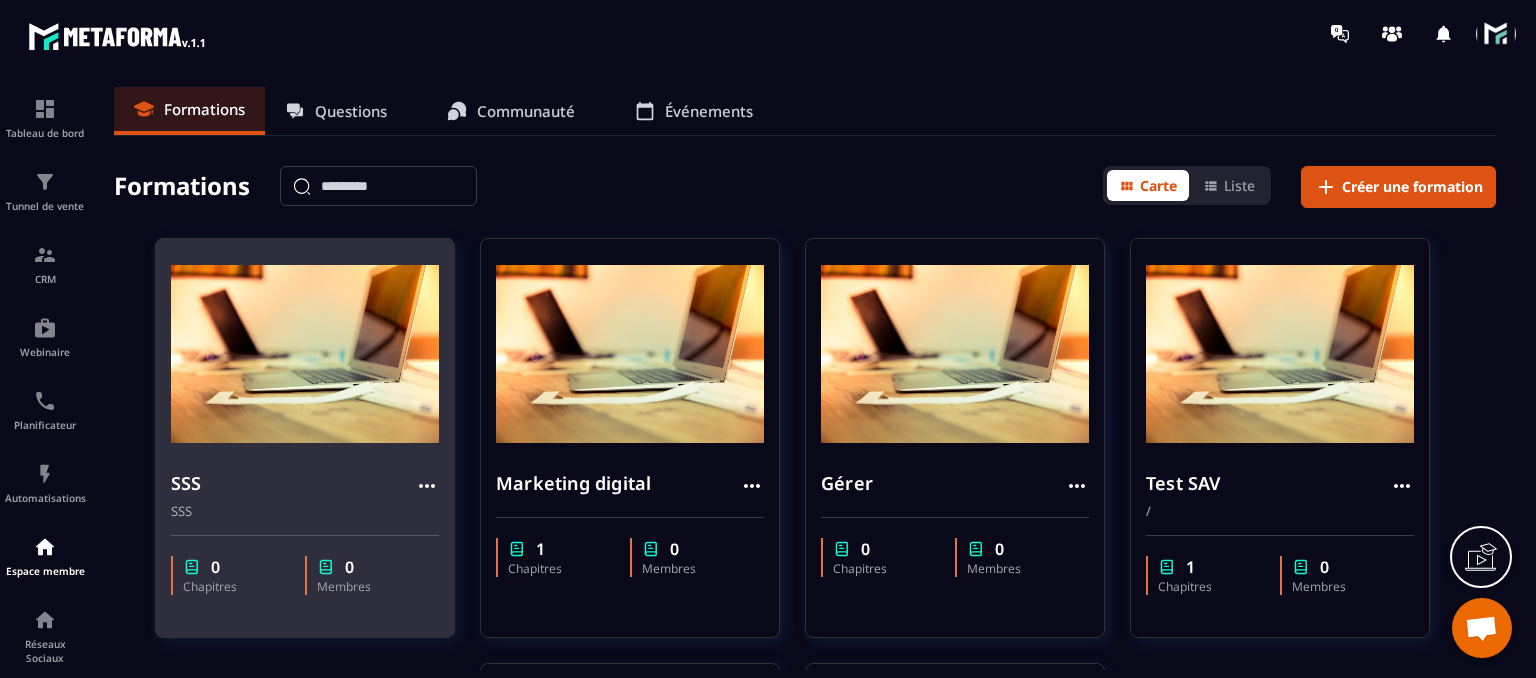click on "[FIRST] [LAST]" at bounding box center (305, 487) 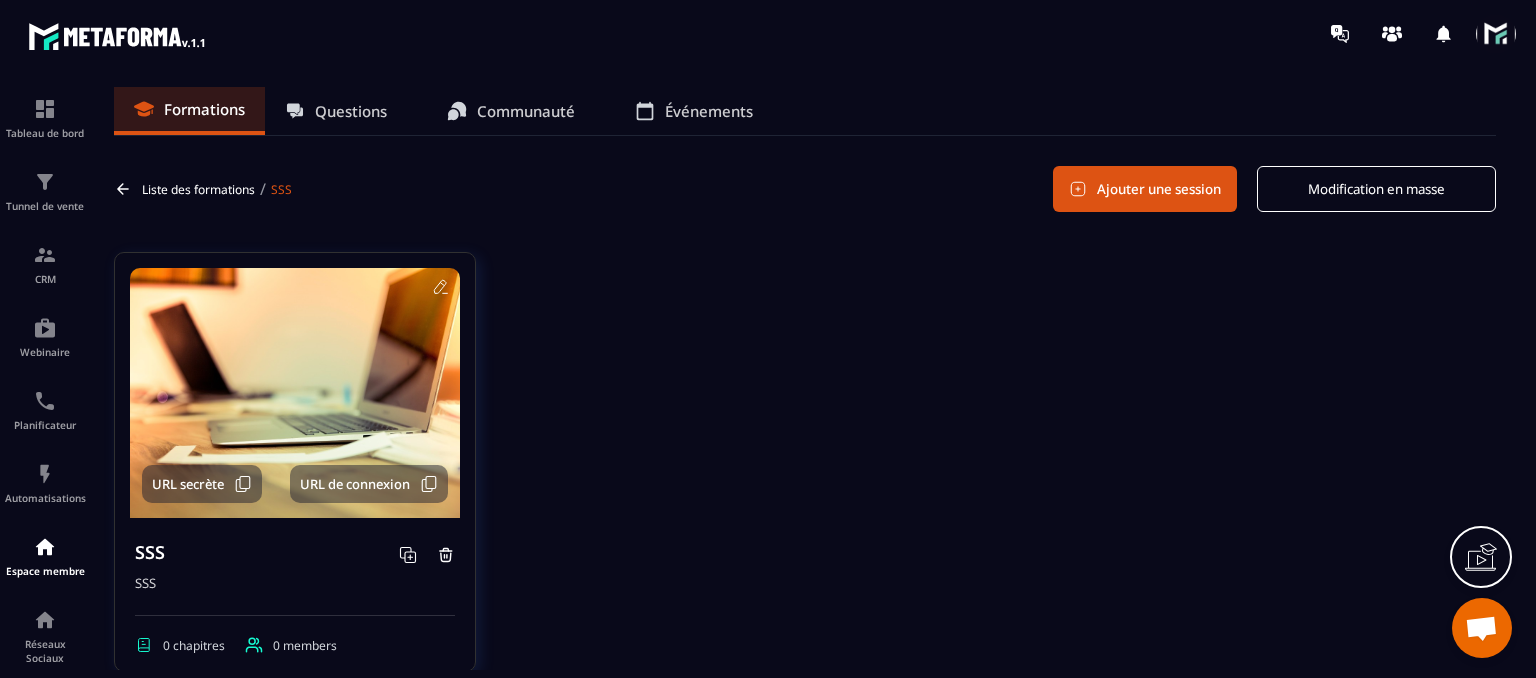 scroll, scrollTop: 52, scrollLeft: 0, axis: vertical 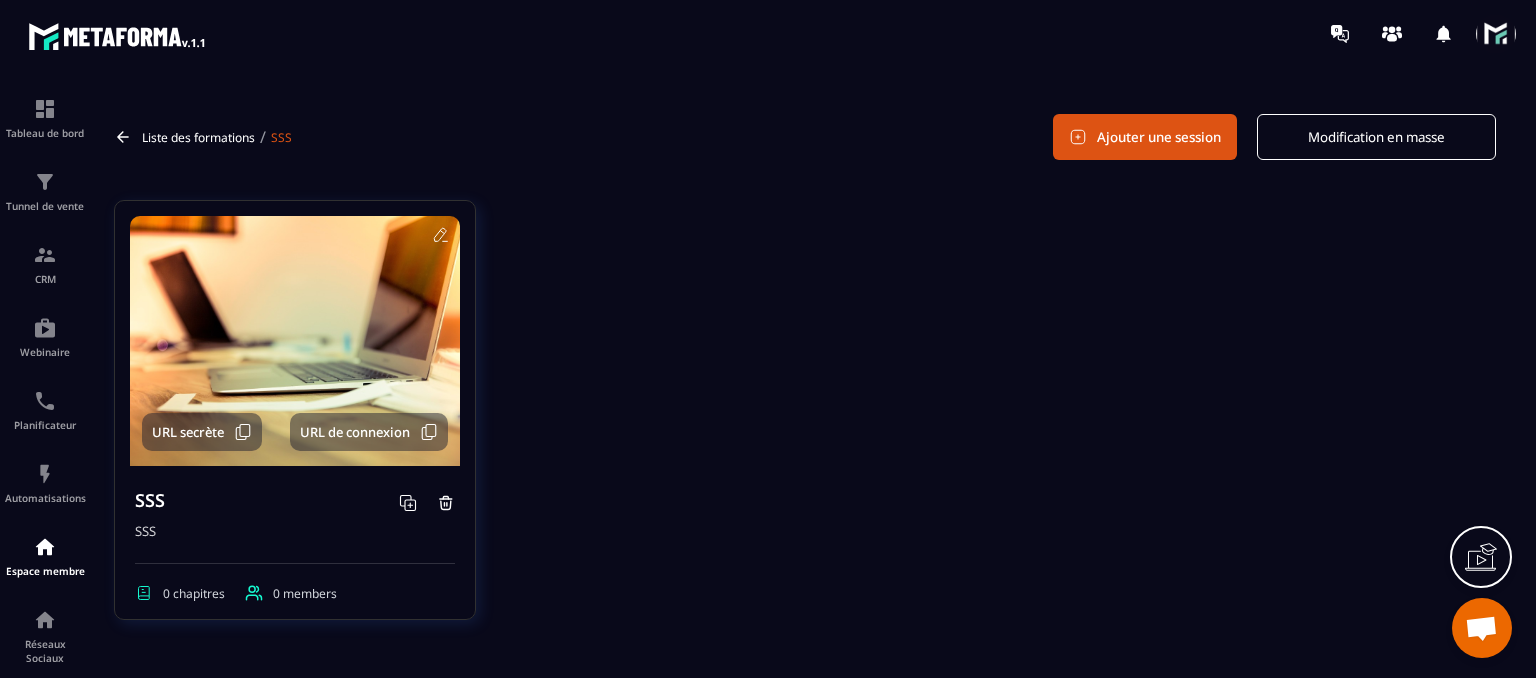 click 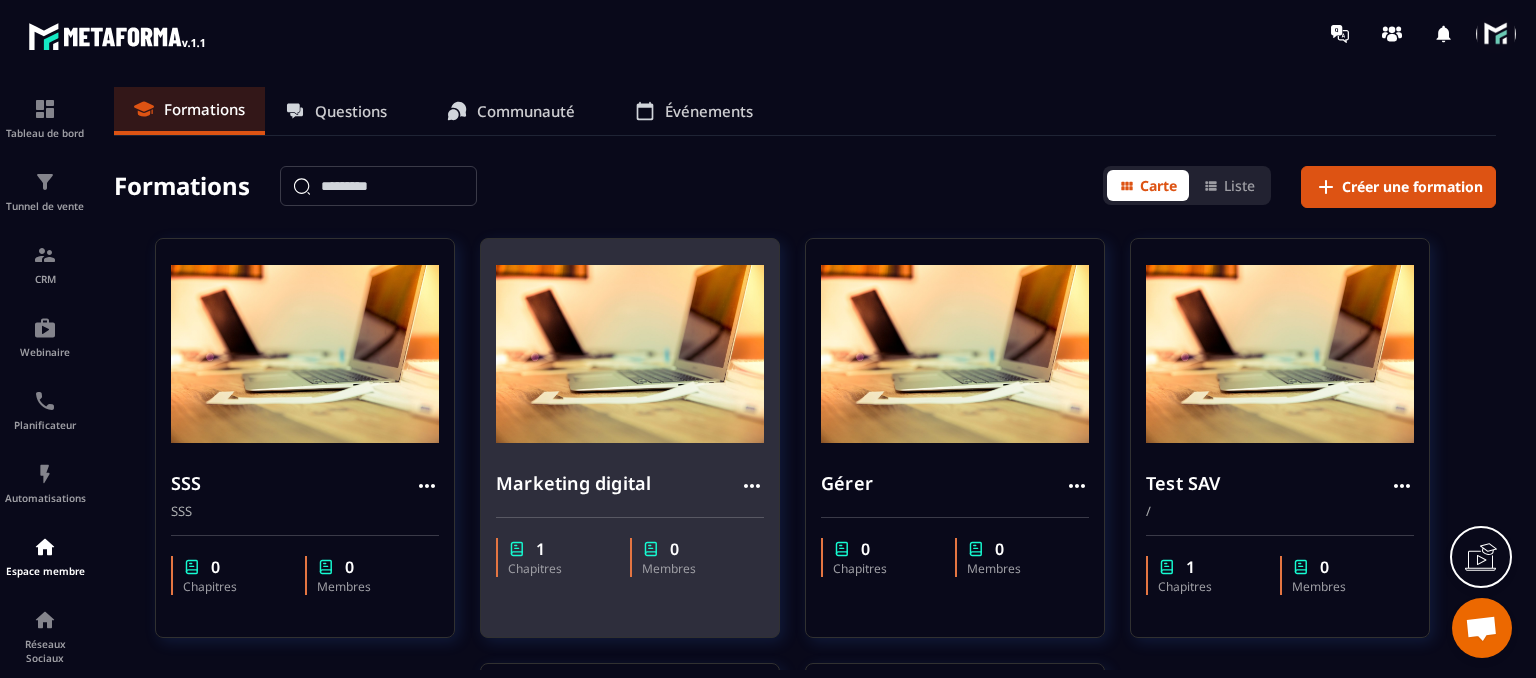 click on "Marketing digital" at bounding box center [630, 478] 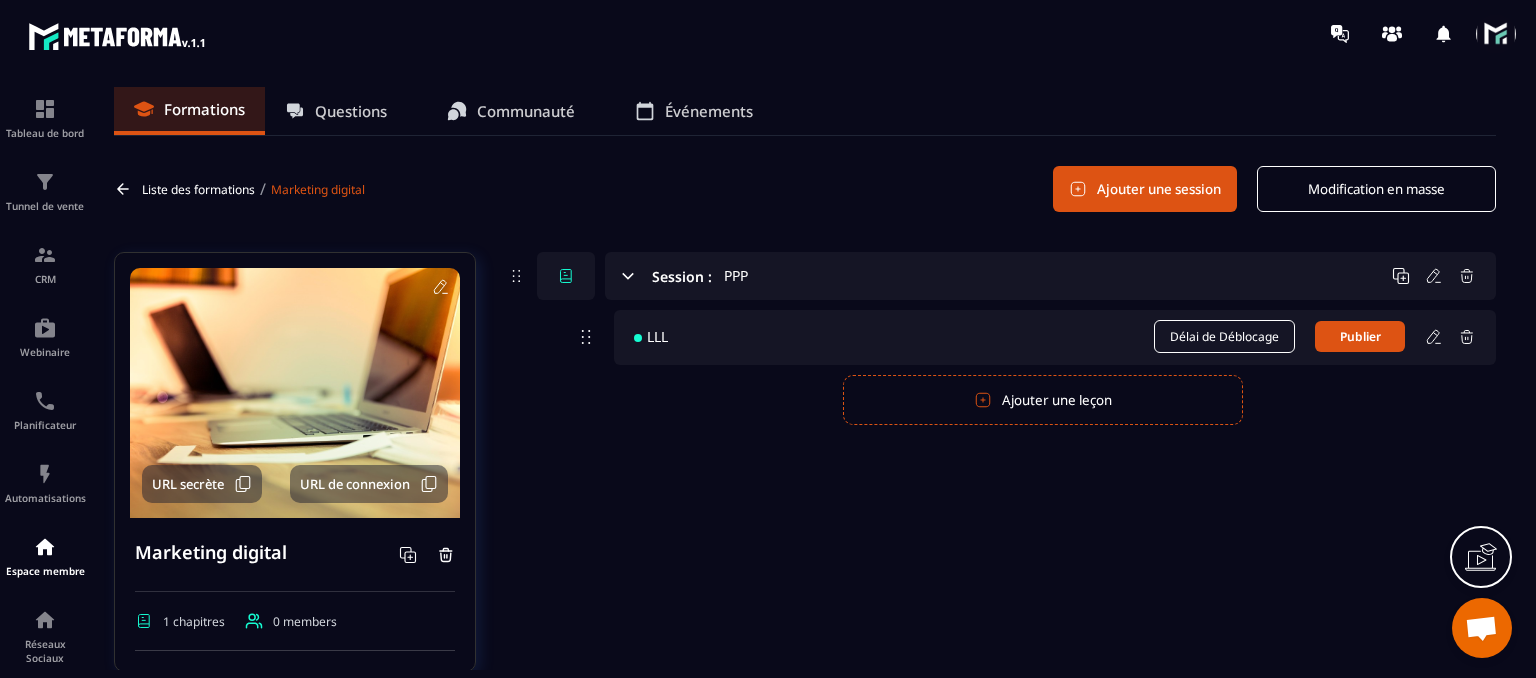 click 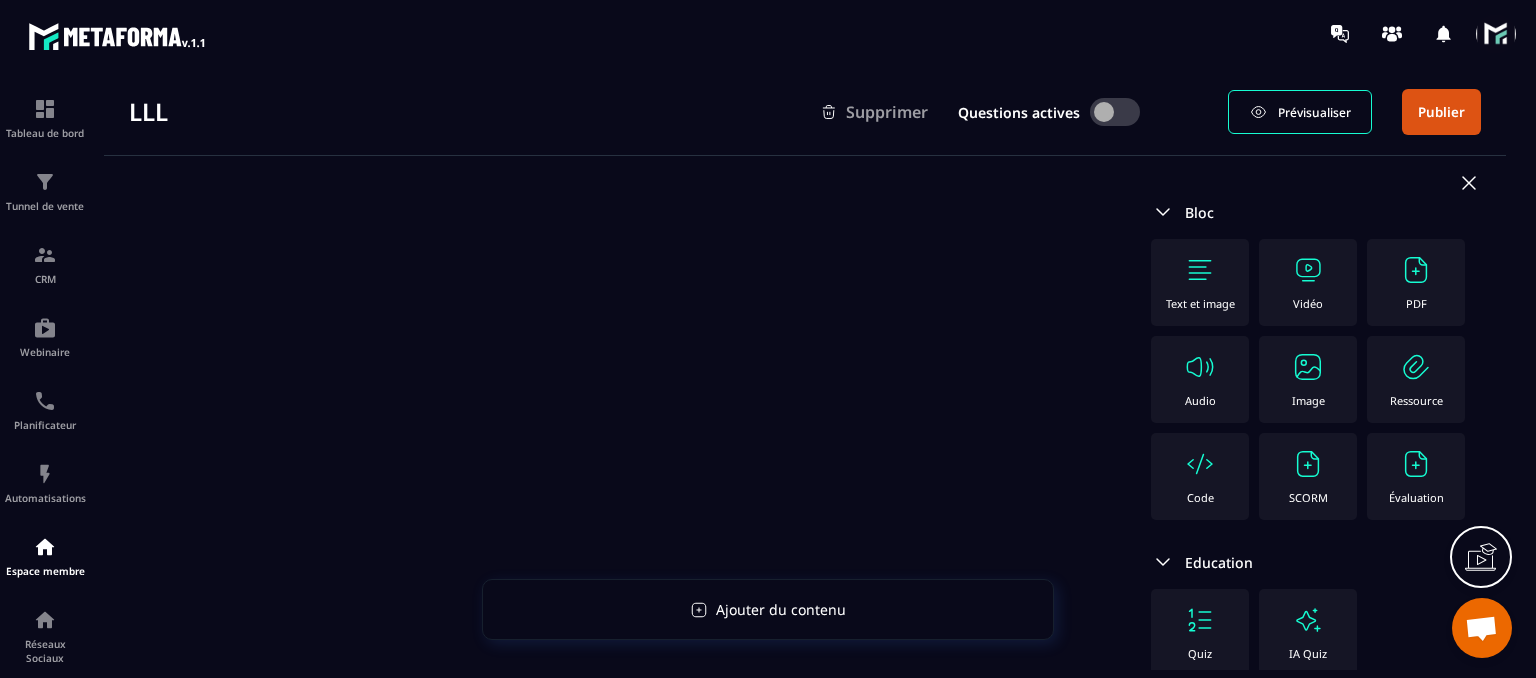scroll, scrollTop: 80, scrollLeft: 0, axis: vertical 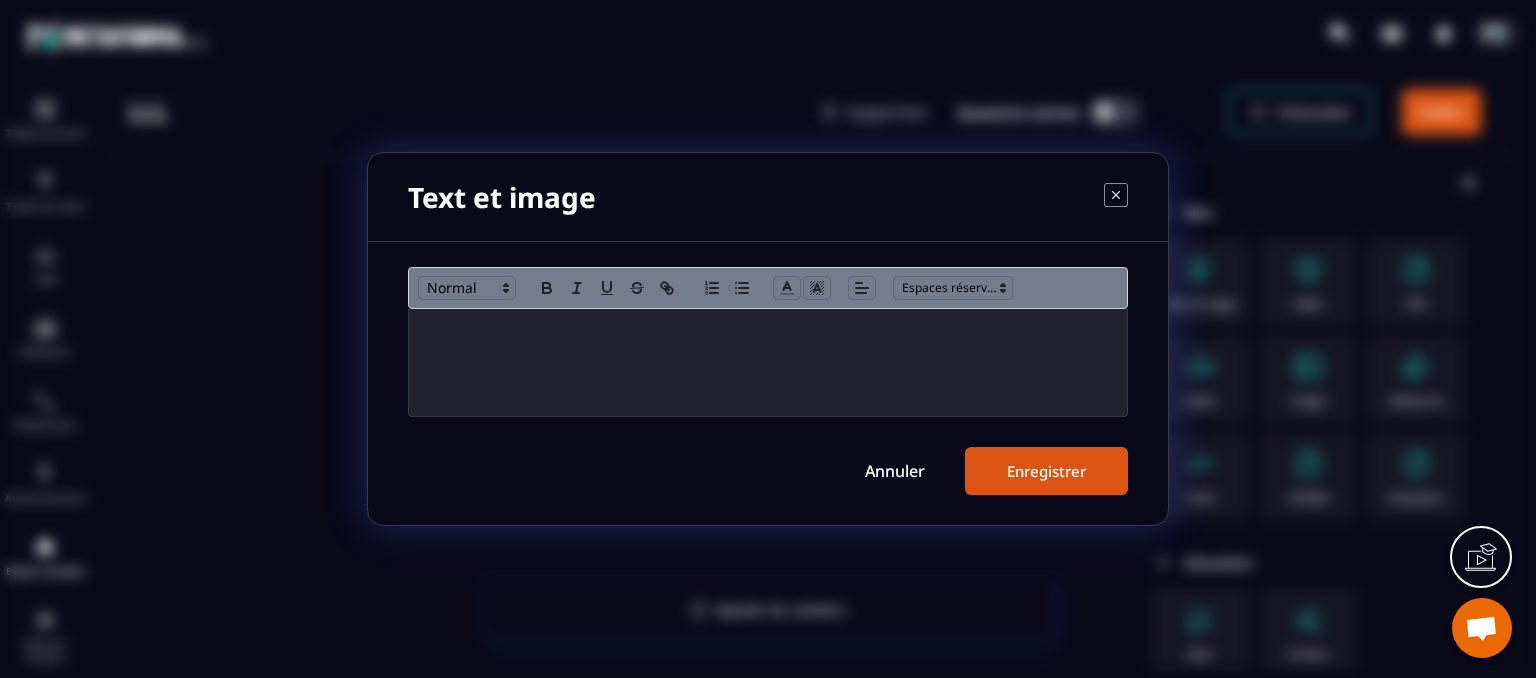 click 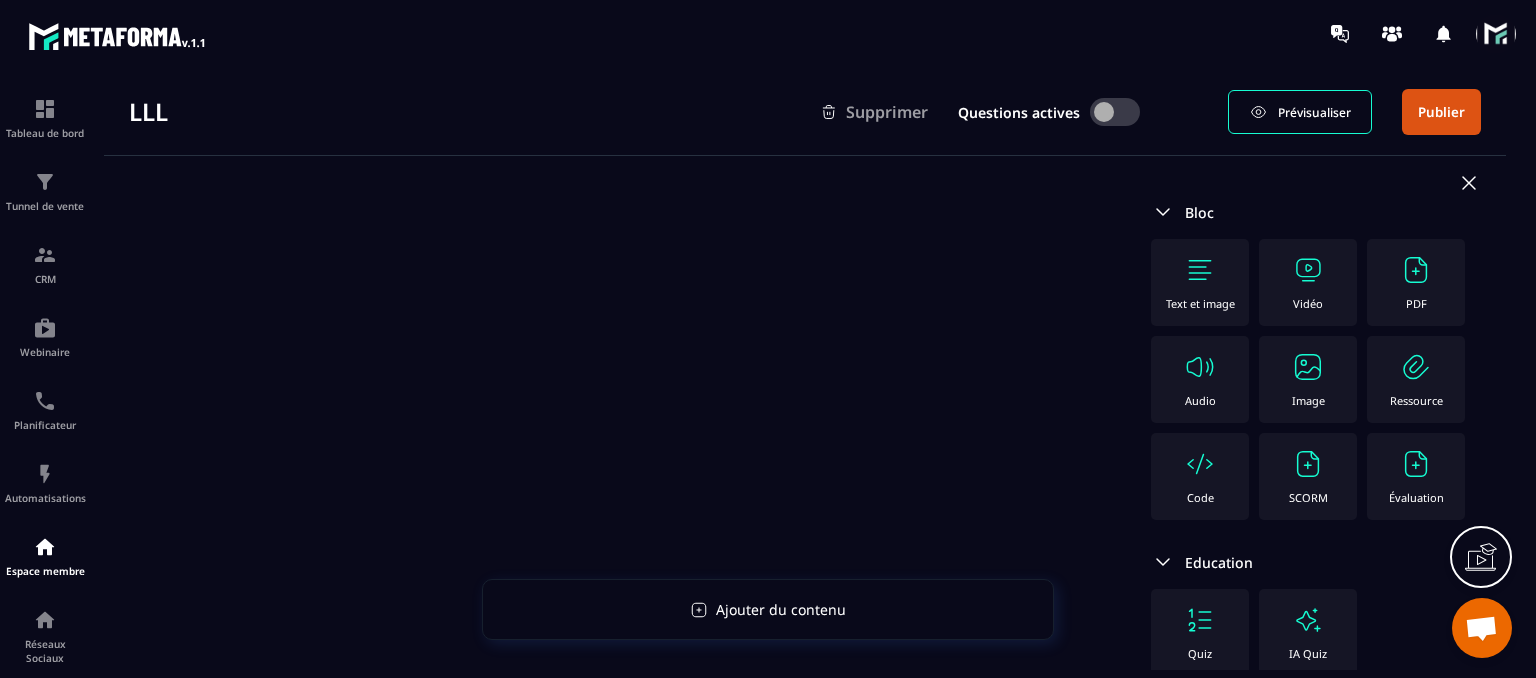 click on "Vidéo" at bounding box center (1308, 303) 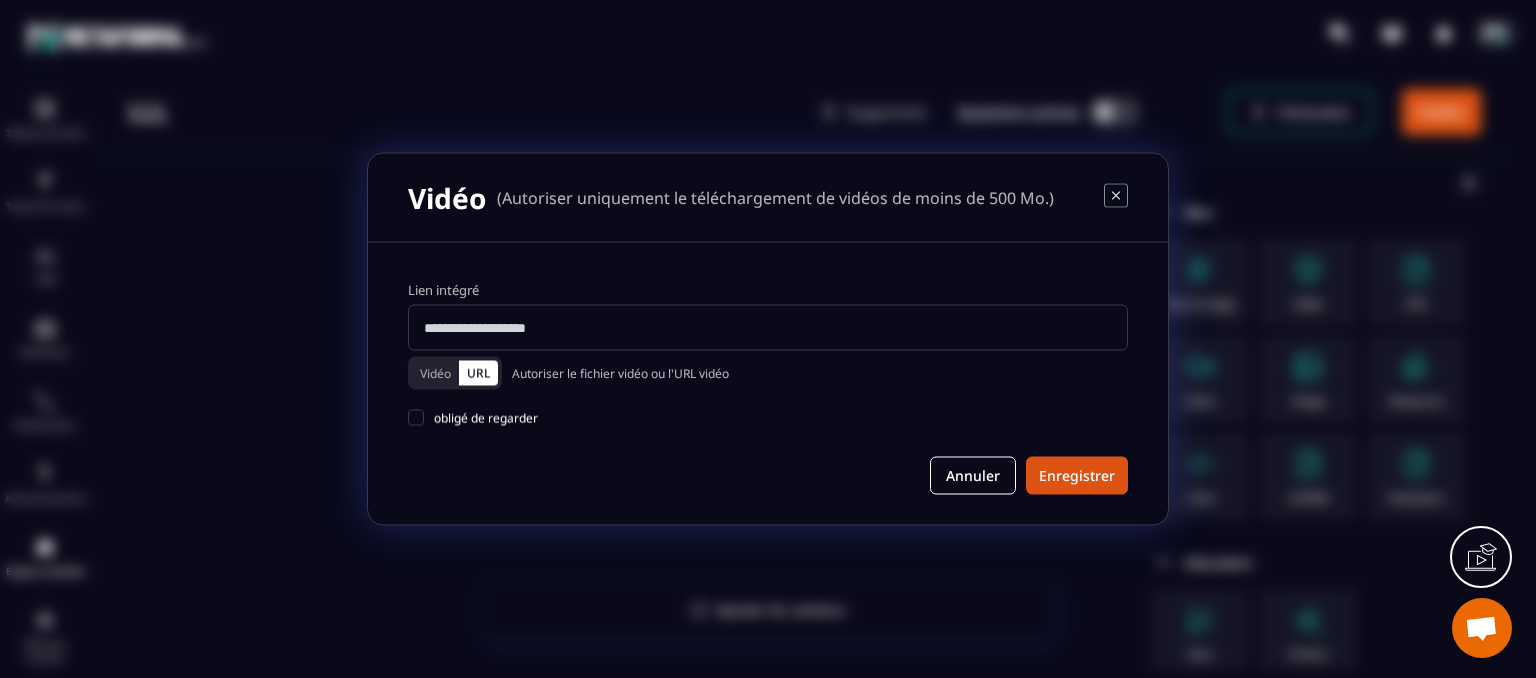 click on "Vidéo" at bounding box center (435, 373) 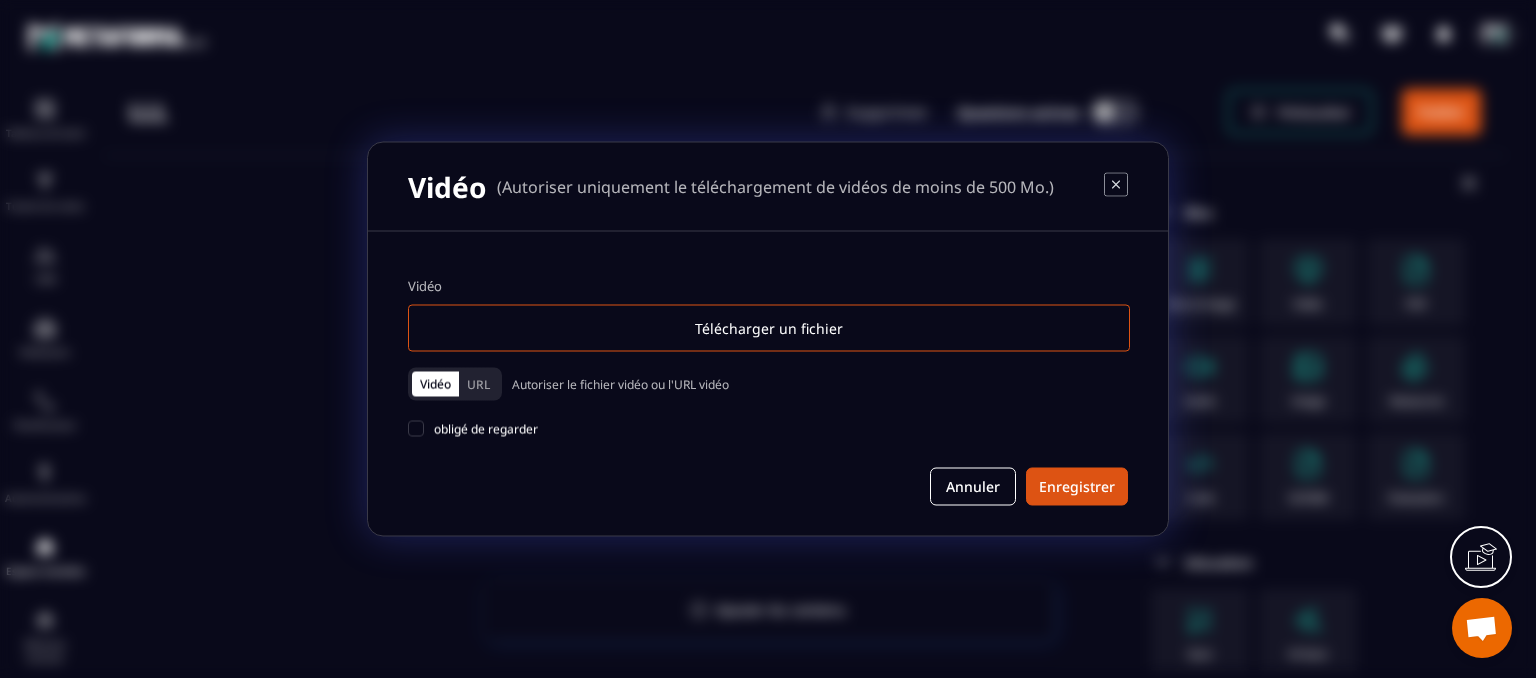 click on "URL" at bounding box center (478, 384) 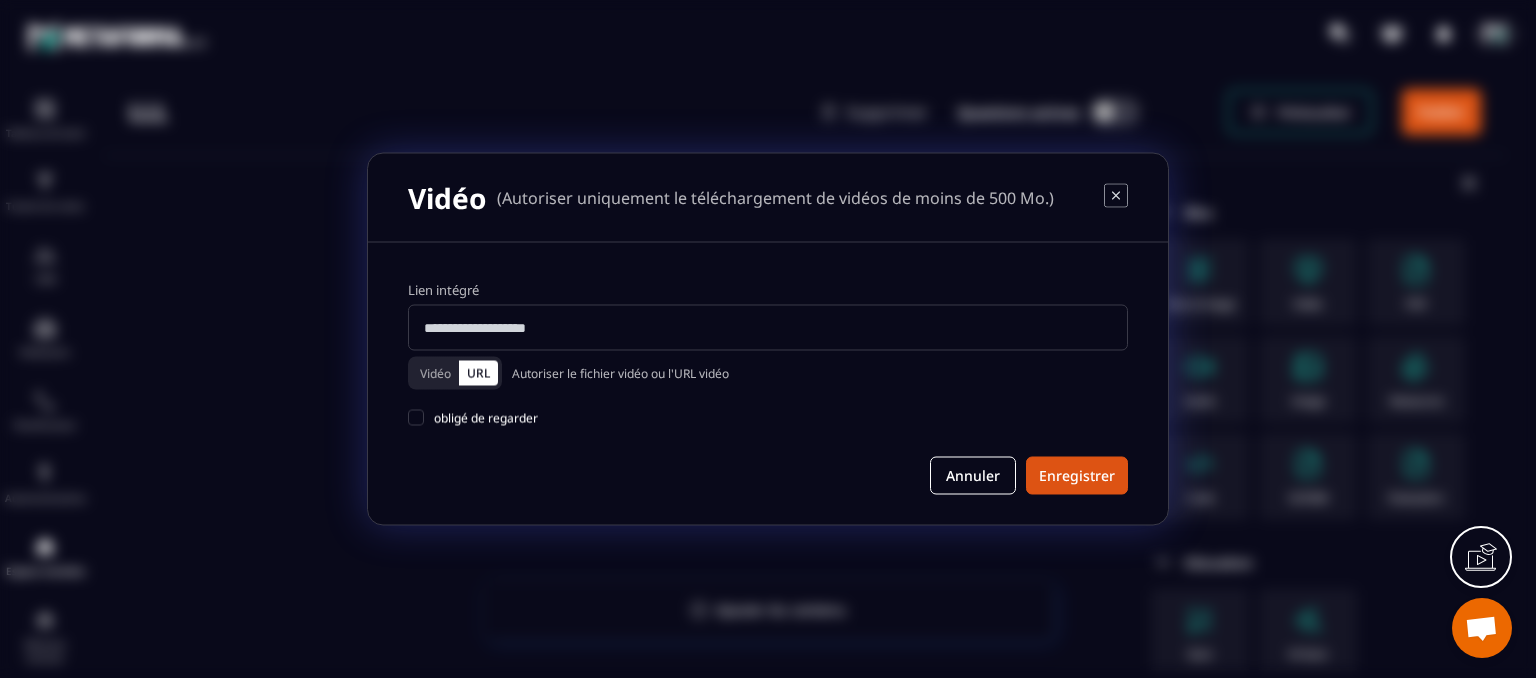 click on "Vidéo  (Autoriser uniquement le téléchargement de vidéos de moins de 500 Mo.)" at bounding box center (768, 198) 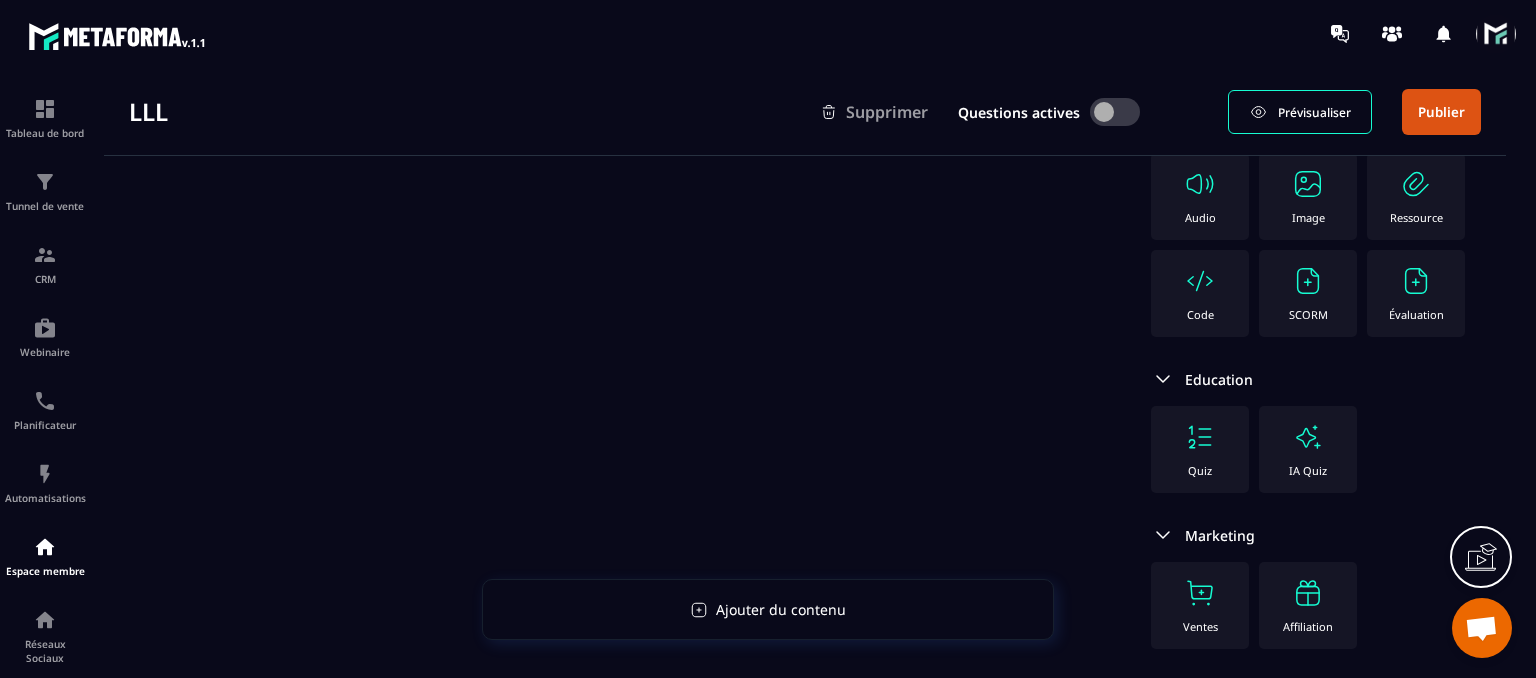 scroll, scrollTop: 378, scrollLeft: 0, axis: vertical 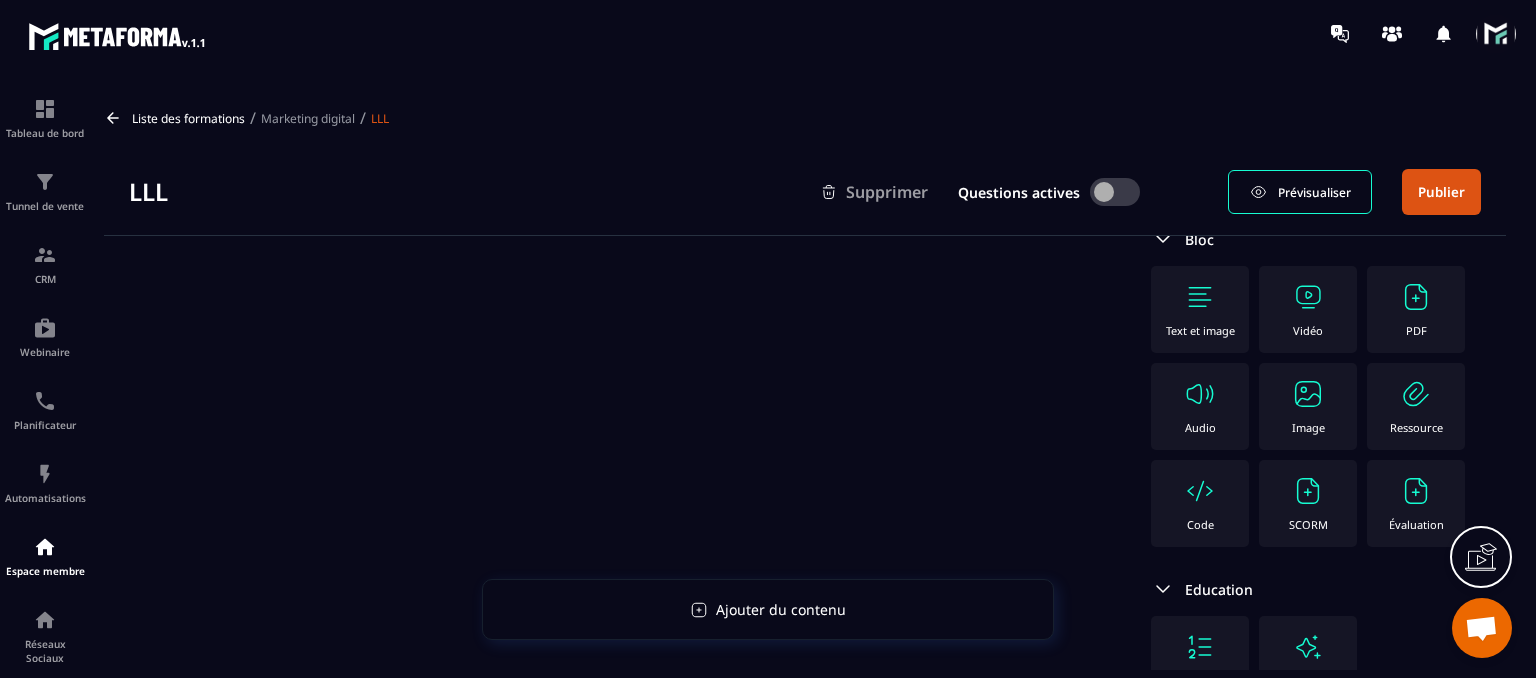 click at bounding box center (1496, 34) 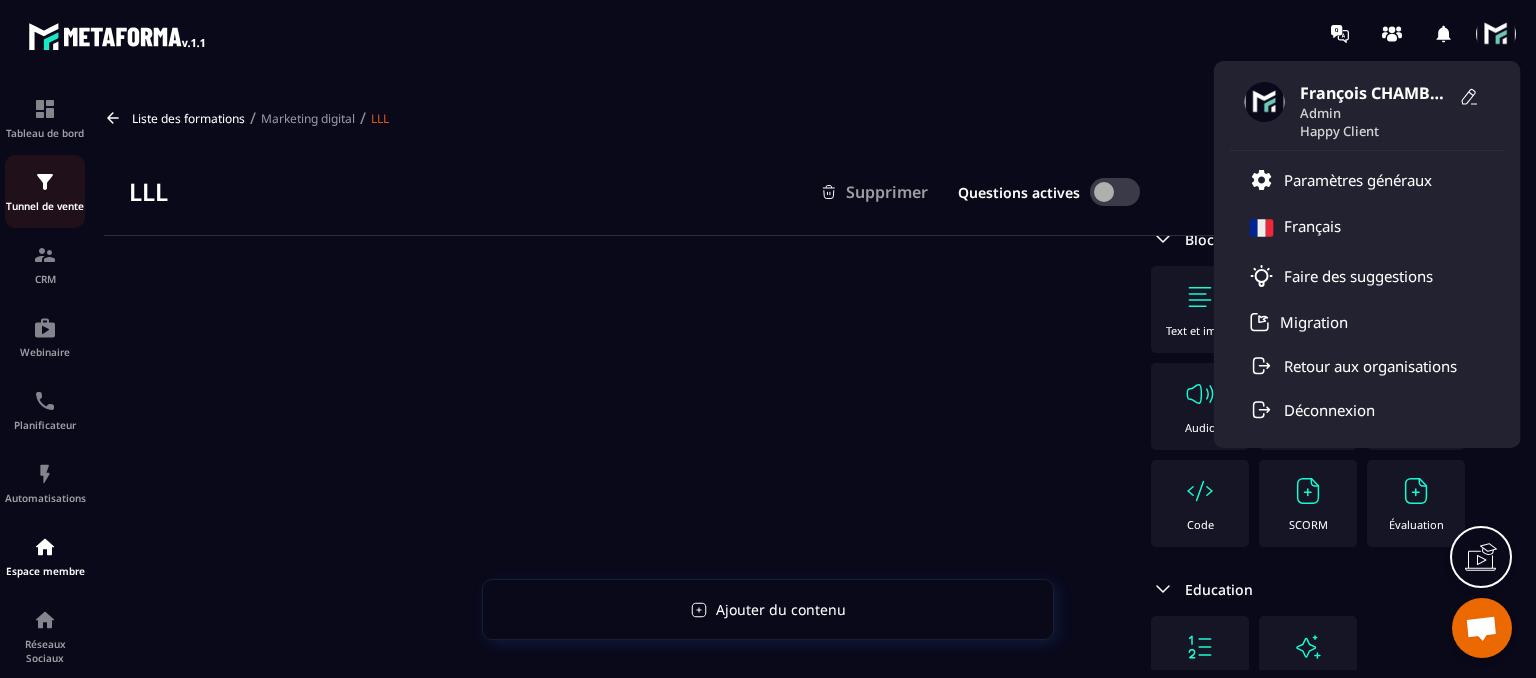 click on "Tunnel de vente" 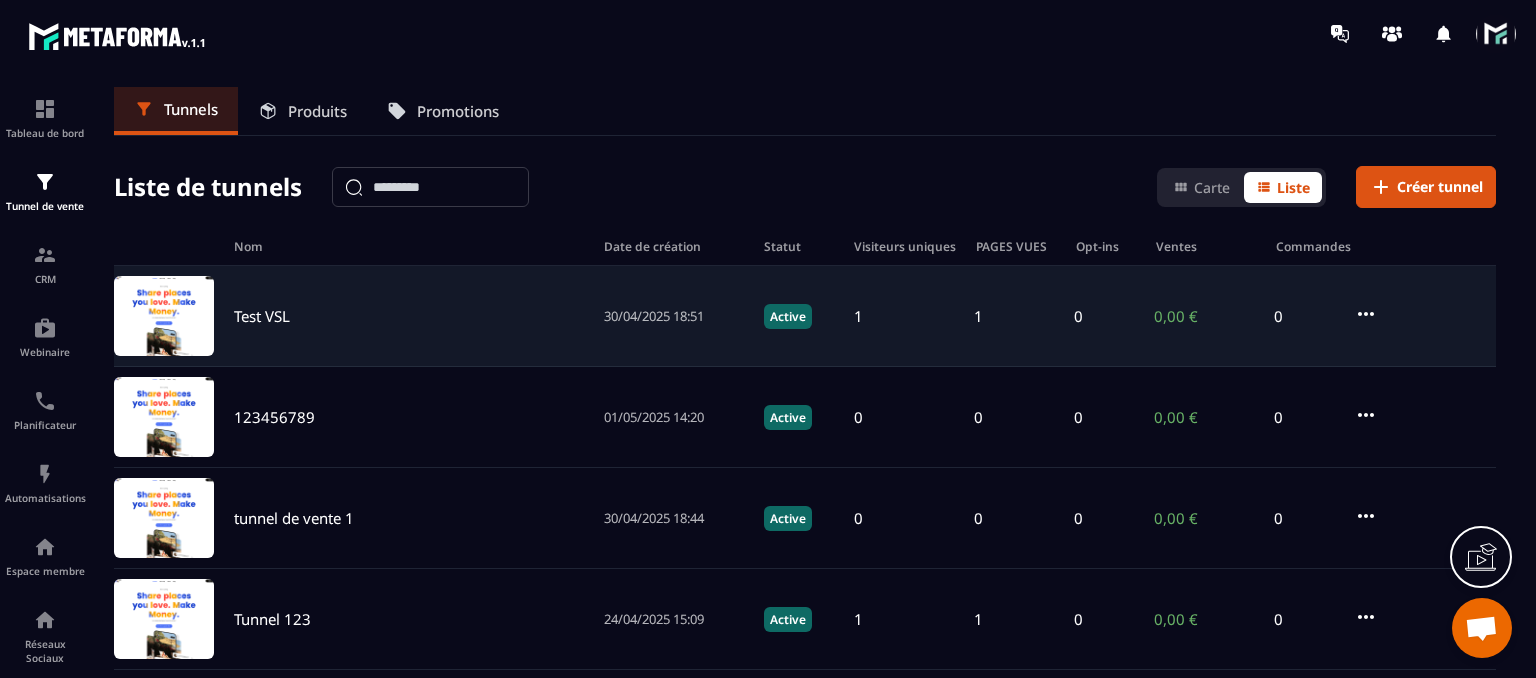 click on "Test VSL" at bounding box center (262, 316) 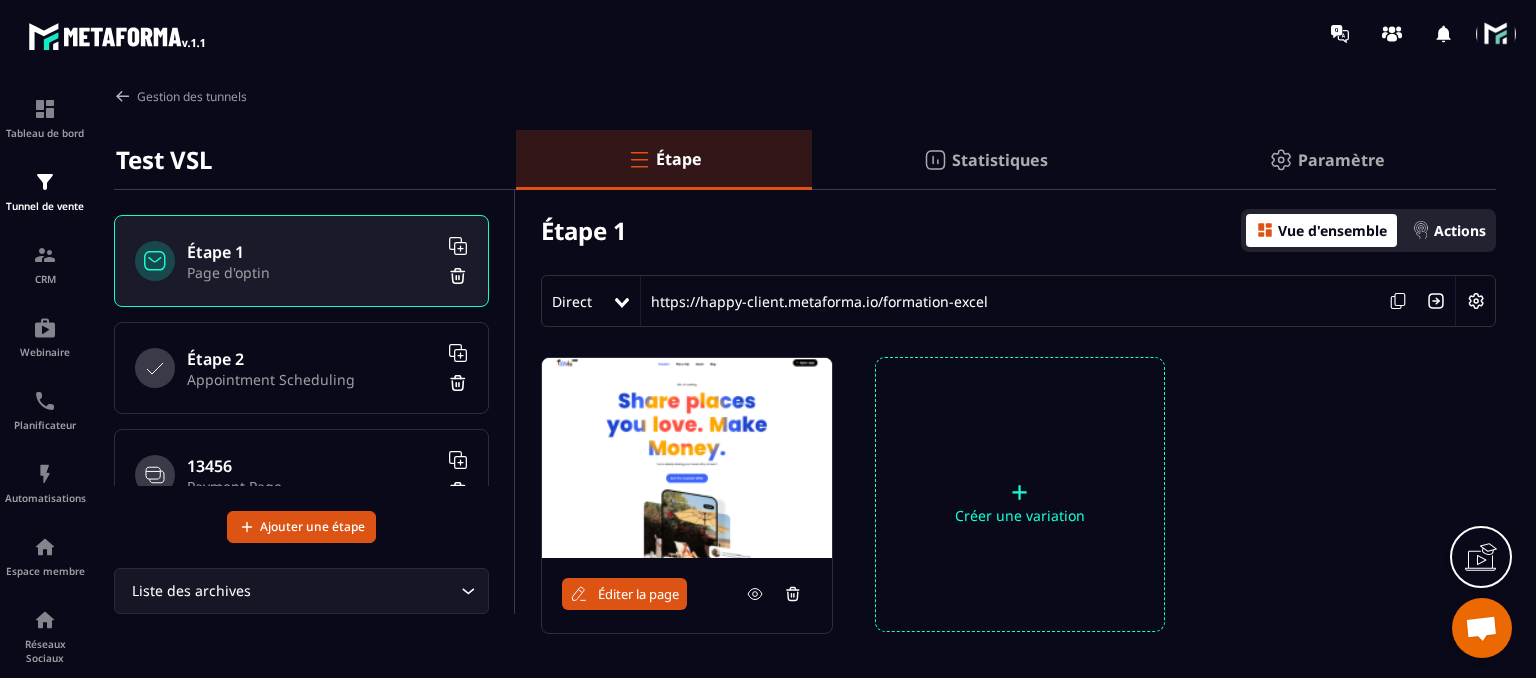click on "[NUMBER] Payment Page" at bounding box center [301, 475] 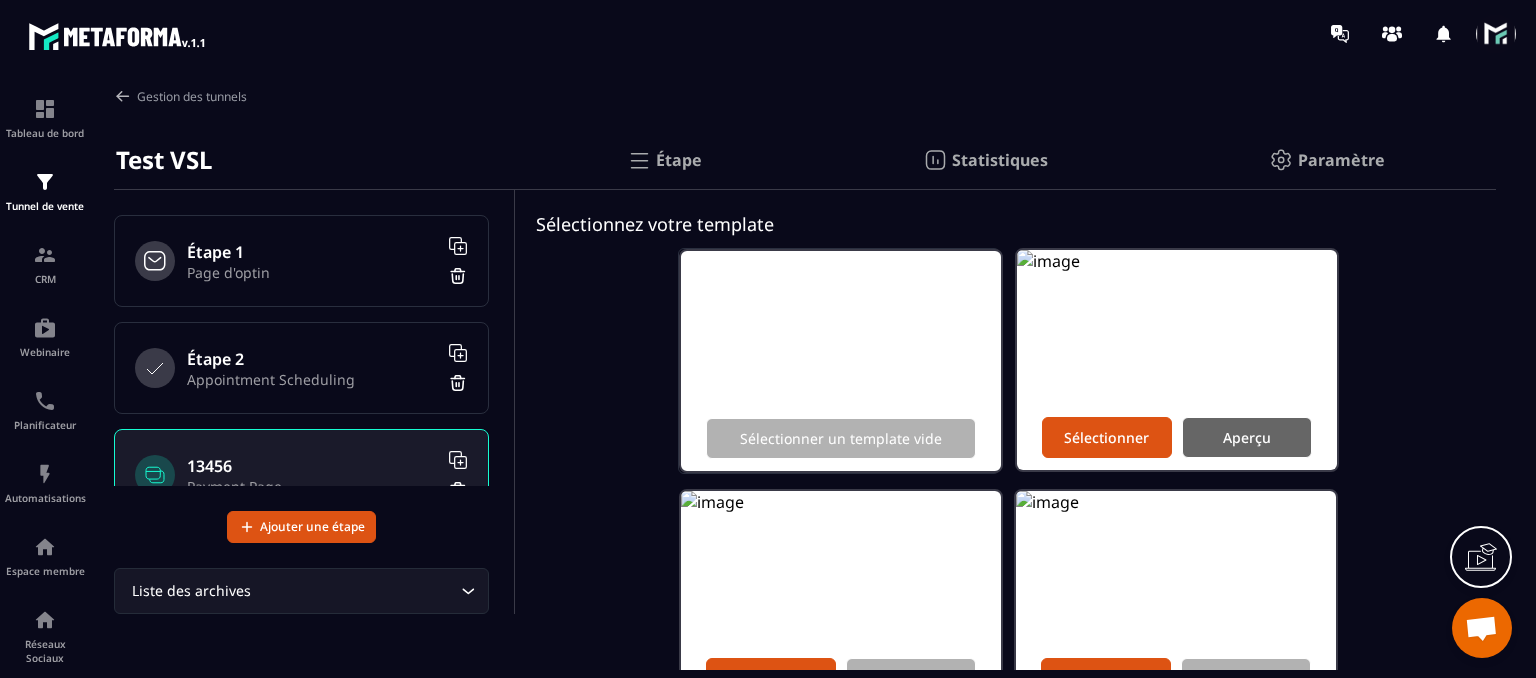 click on "Aperçu" at bounding box center [1247, 437] 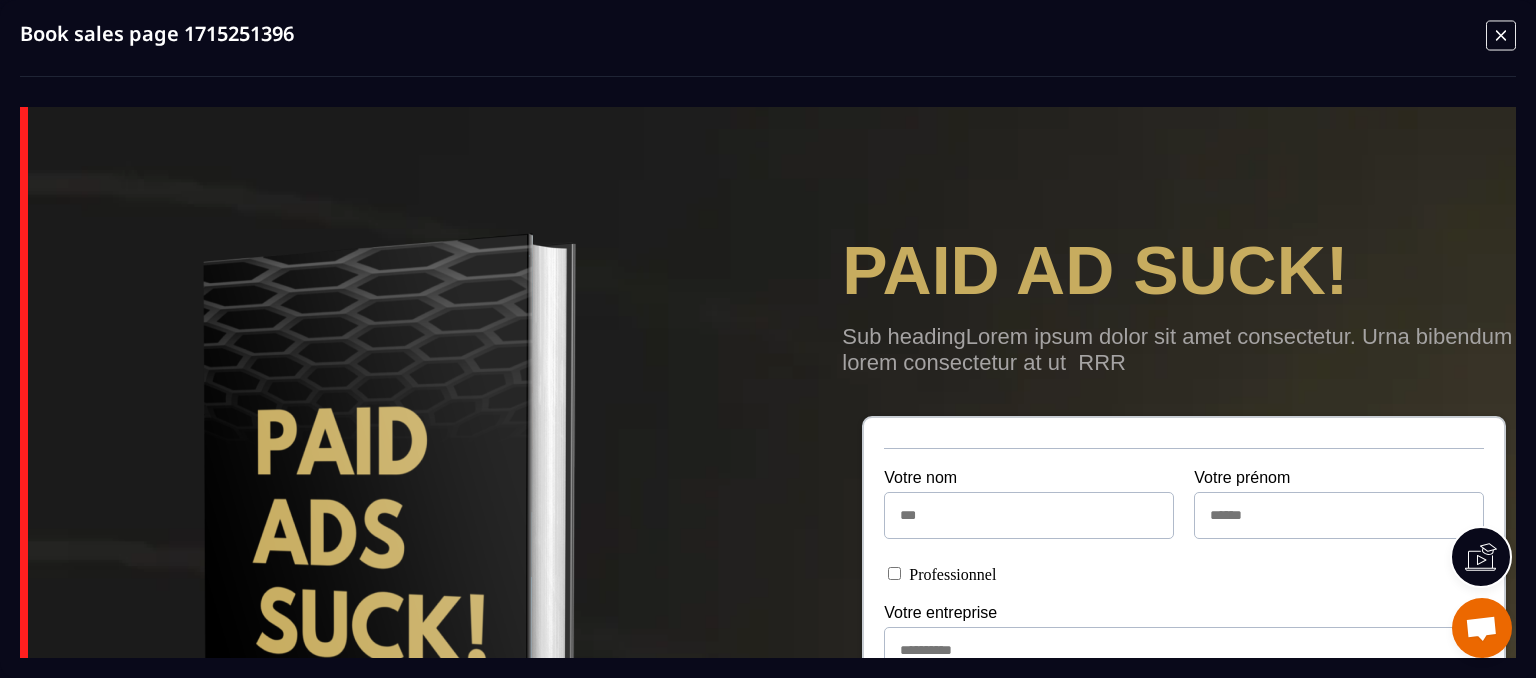 scroll, scrollTop: 256, scrollLeft: 0, axis: vertical 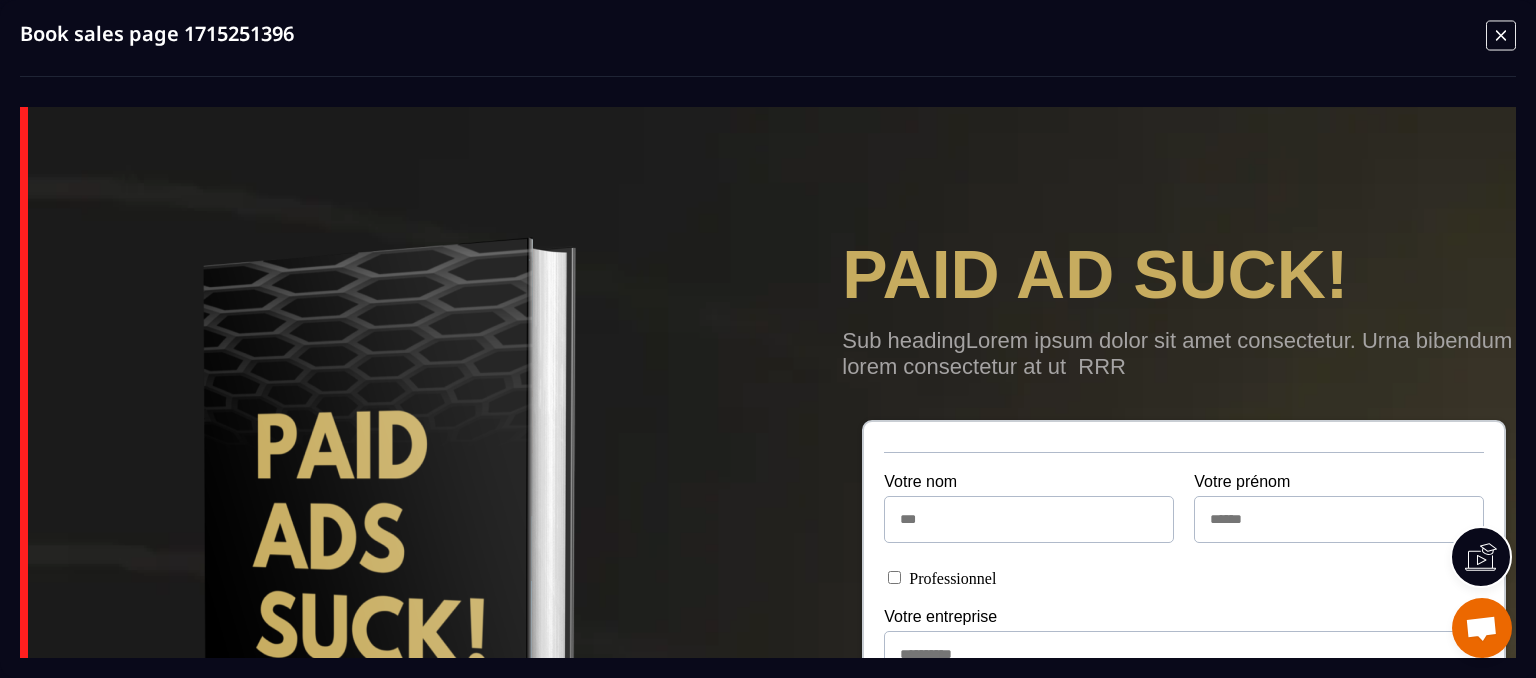 click 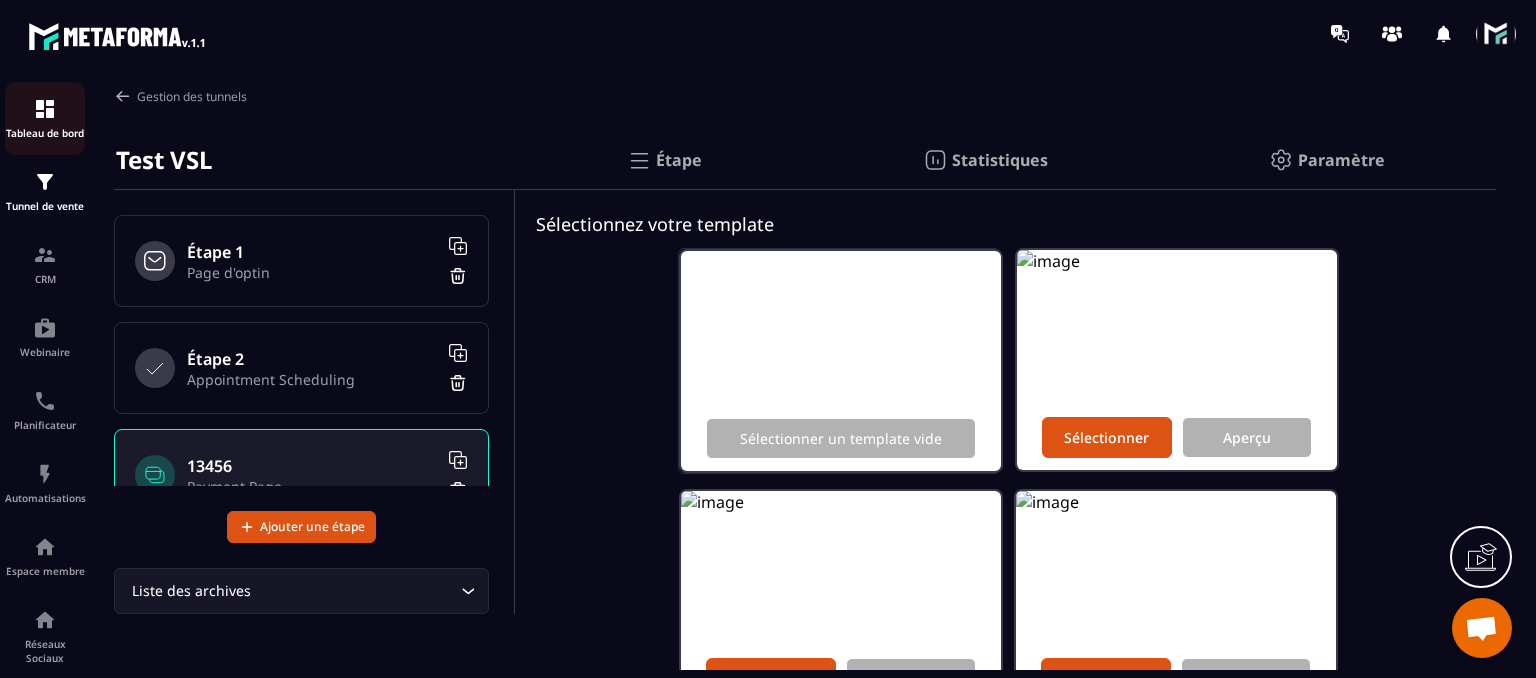 click on "Tableau de bord" at bounding box center [45, 118] 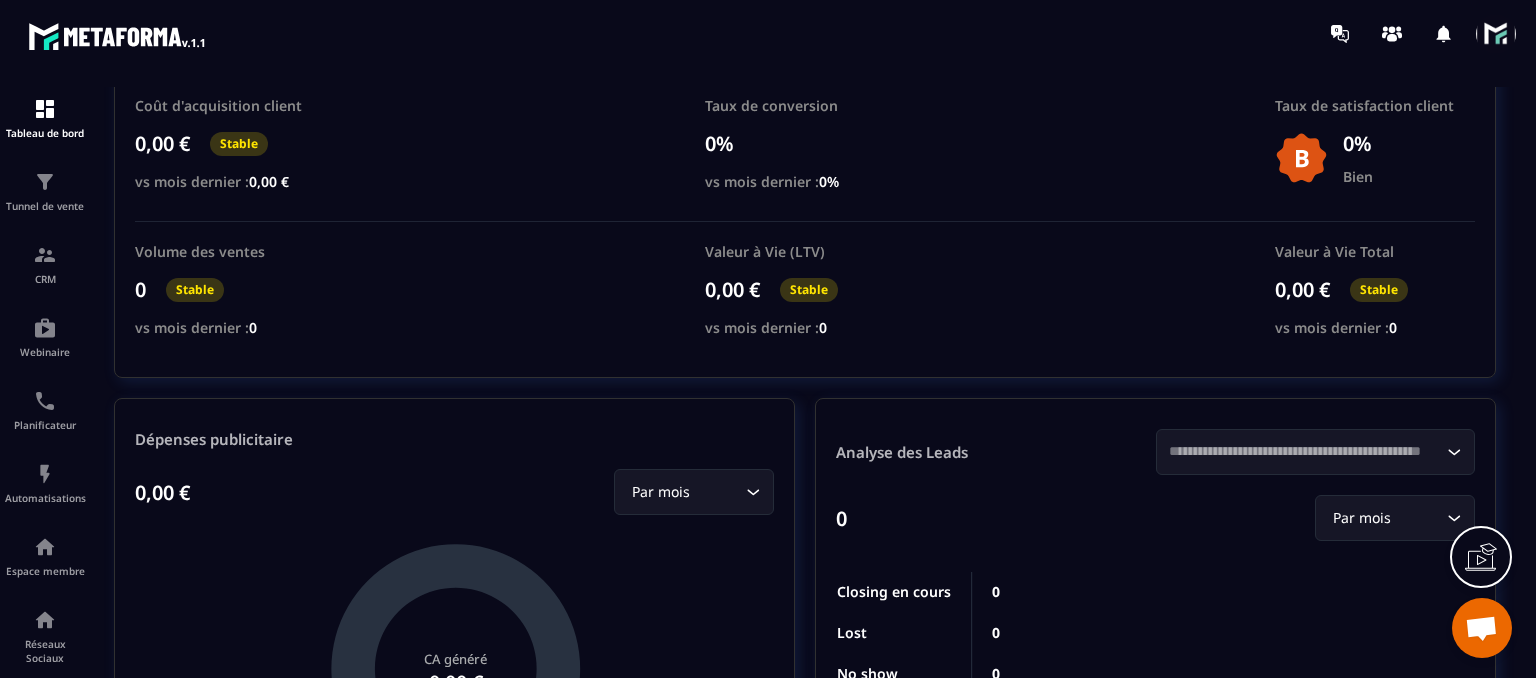 scroll, scrollTop: 0, scrollLeft: 0, axis: both 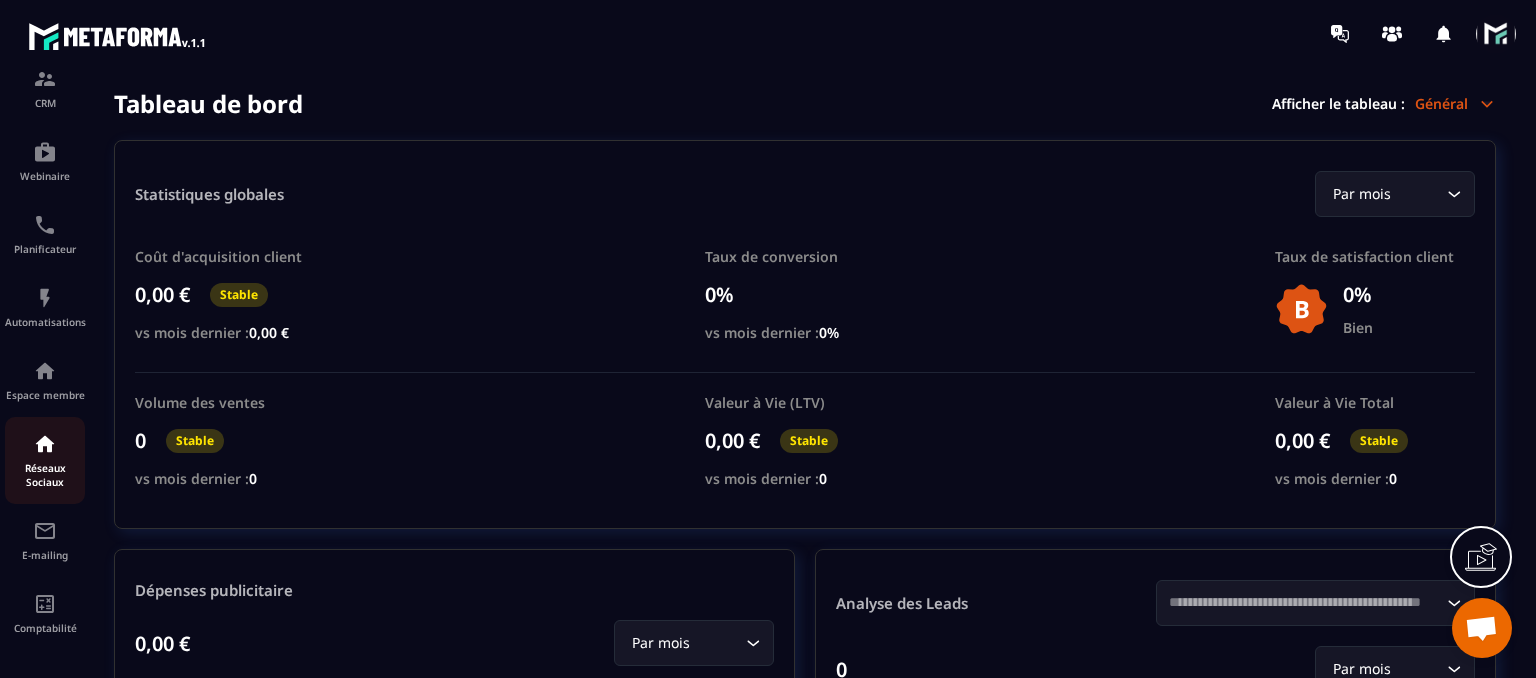 click on "Réseaux Sociaux" at bounding box center [45, 475] 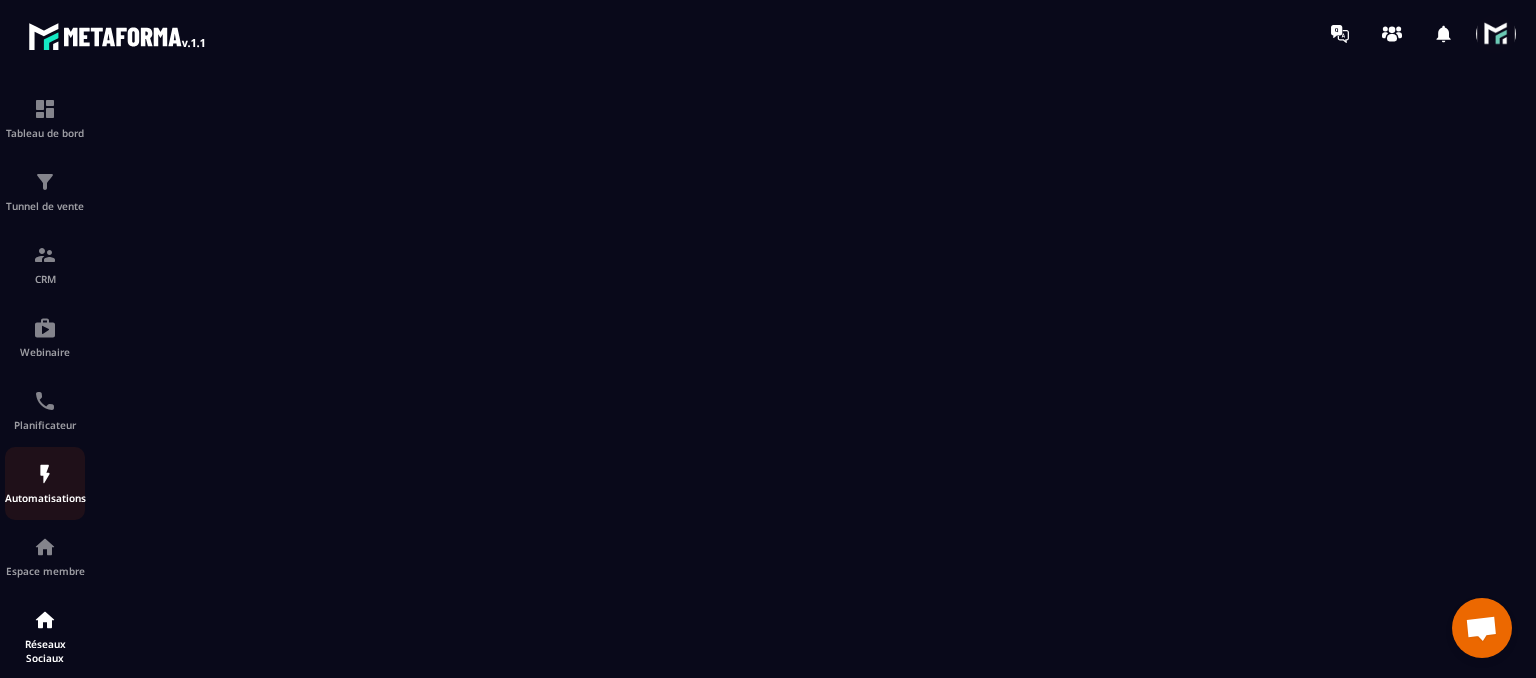 click on "Automatisations" at bounding box center (45, 483) 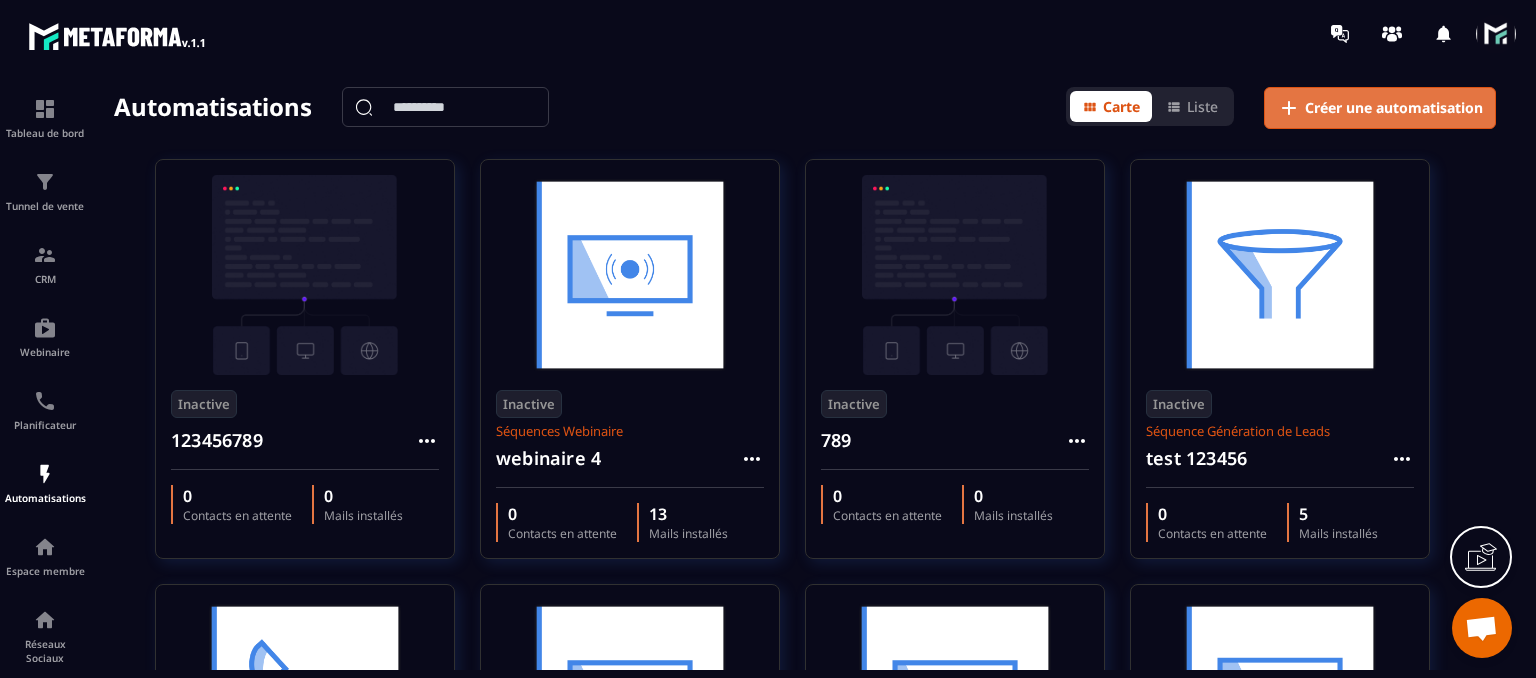 click on "Créer une automatisation" at bounding box center [1394, 108] 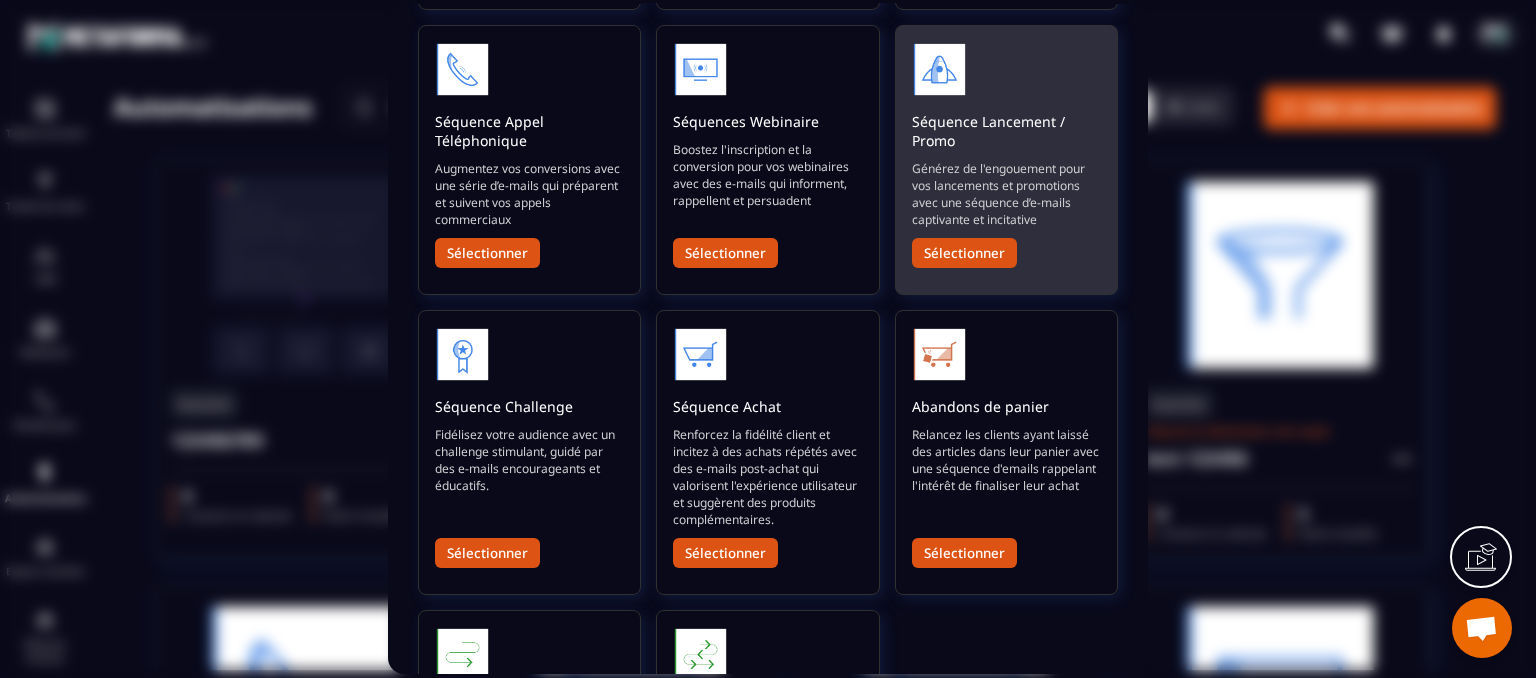 scroll, scrollTop: 400, scrollLeft: 0, axis: vertical 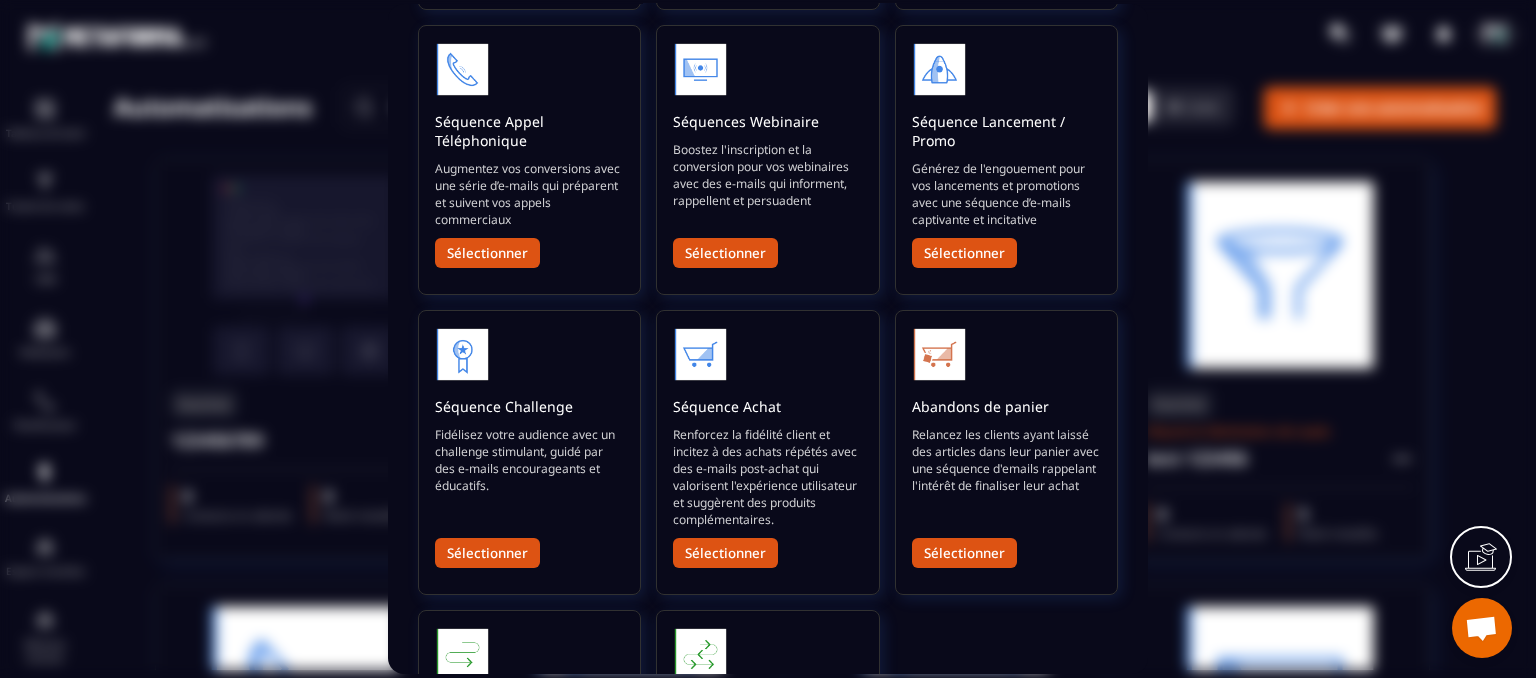 click at bounding box center [768, 339] 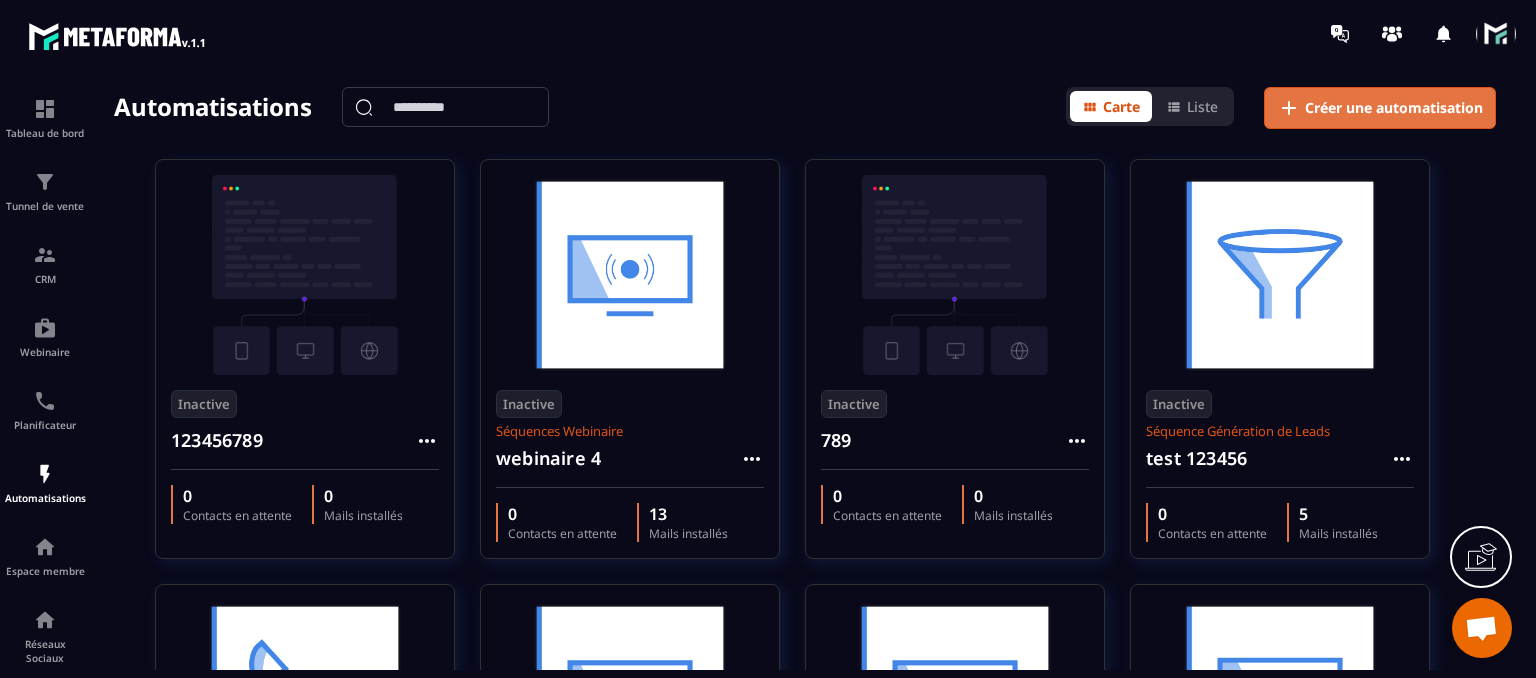 click on "Créer une automatisation" 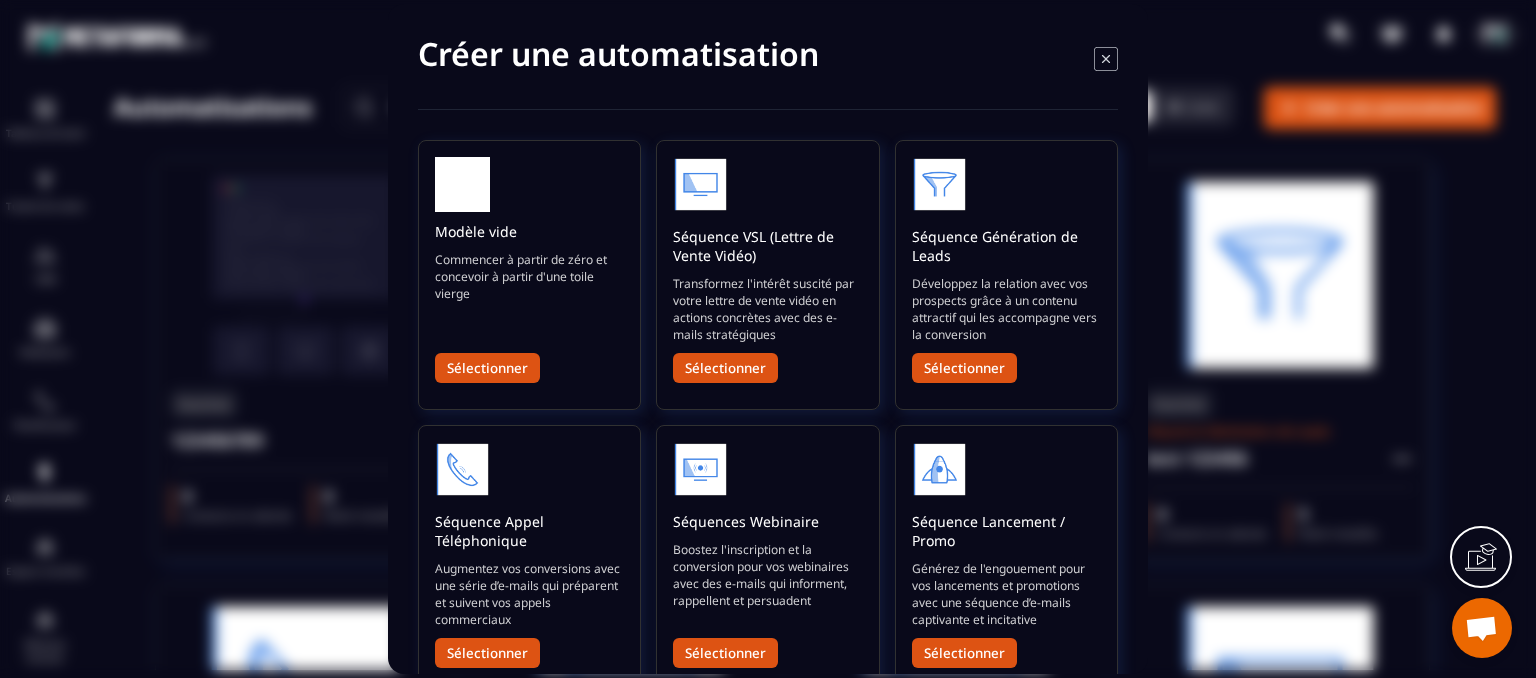 click on "Créer une automatisation" at bounding box center (768, 72) 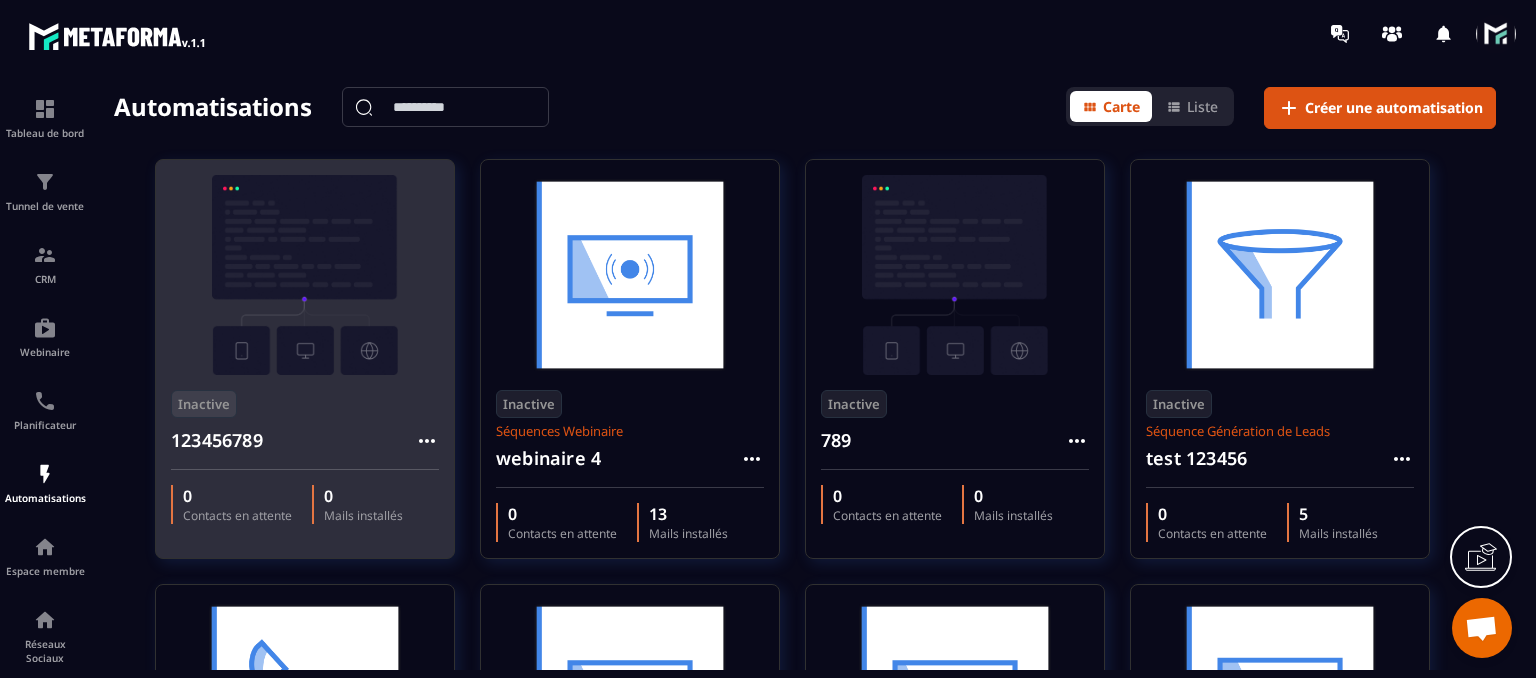 click on "123456789" at bounding box center (305, 446) 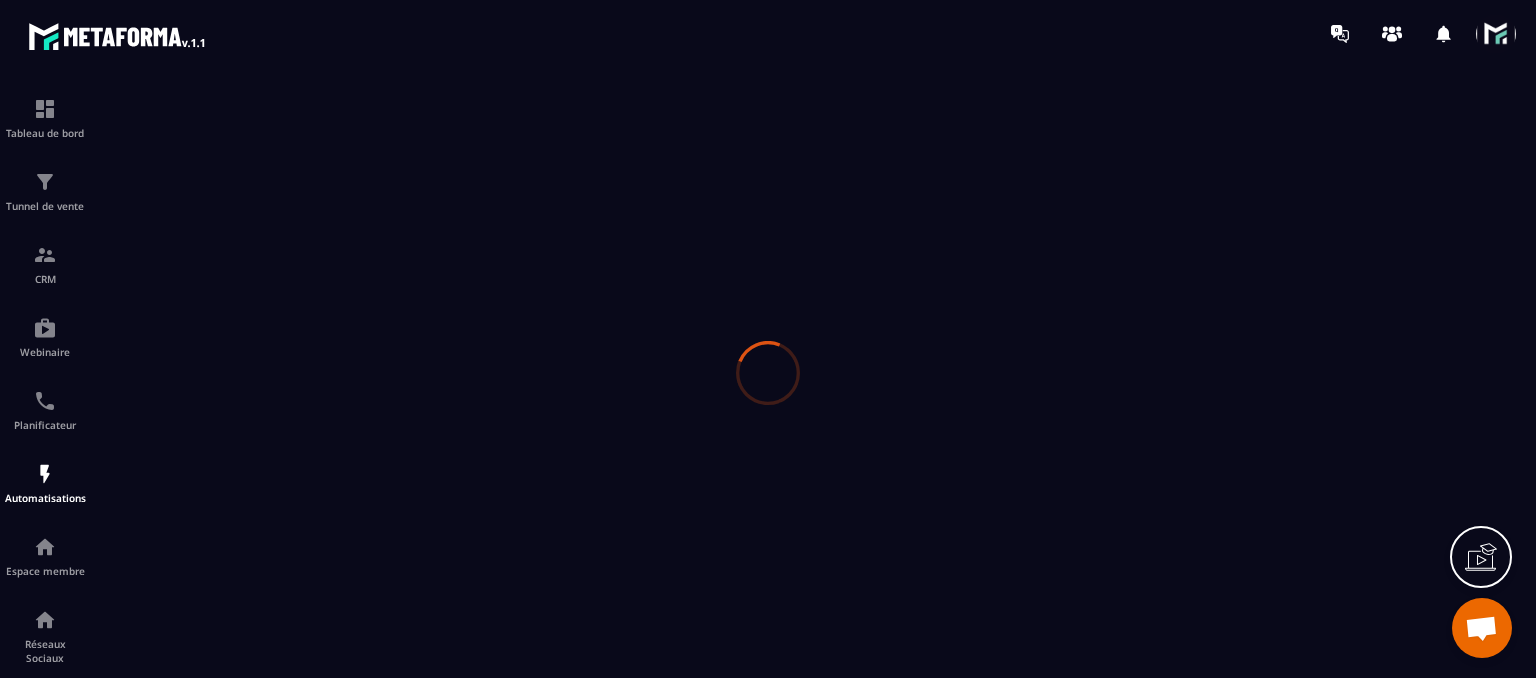 type on "*********" 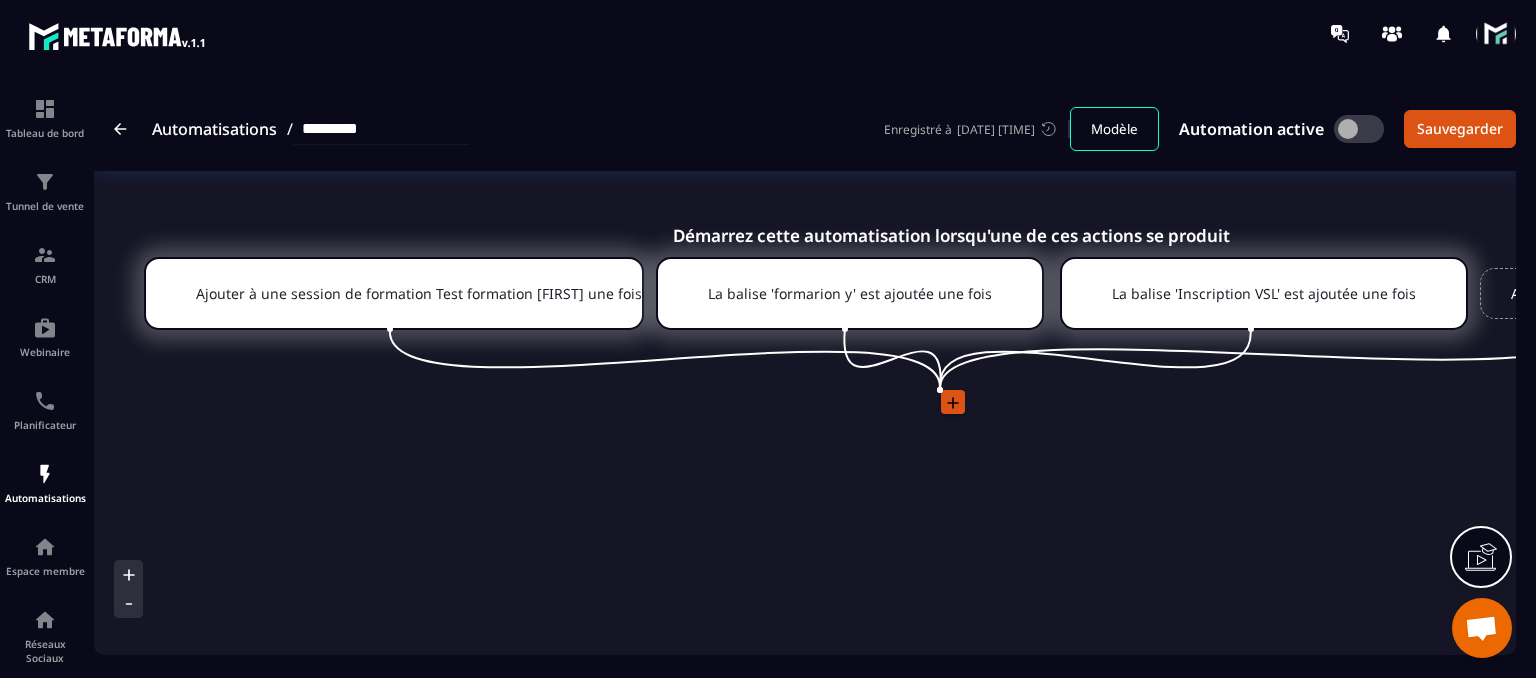 click on "Ajouter un nouveau déclencheur" at bounding box center (1621, 293) 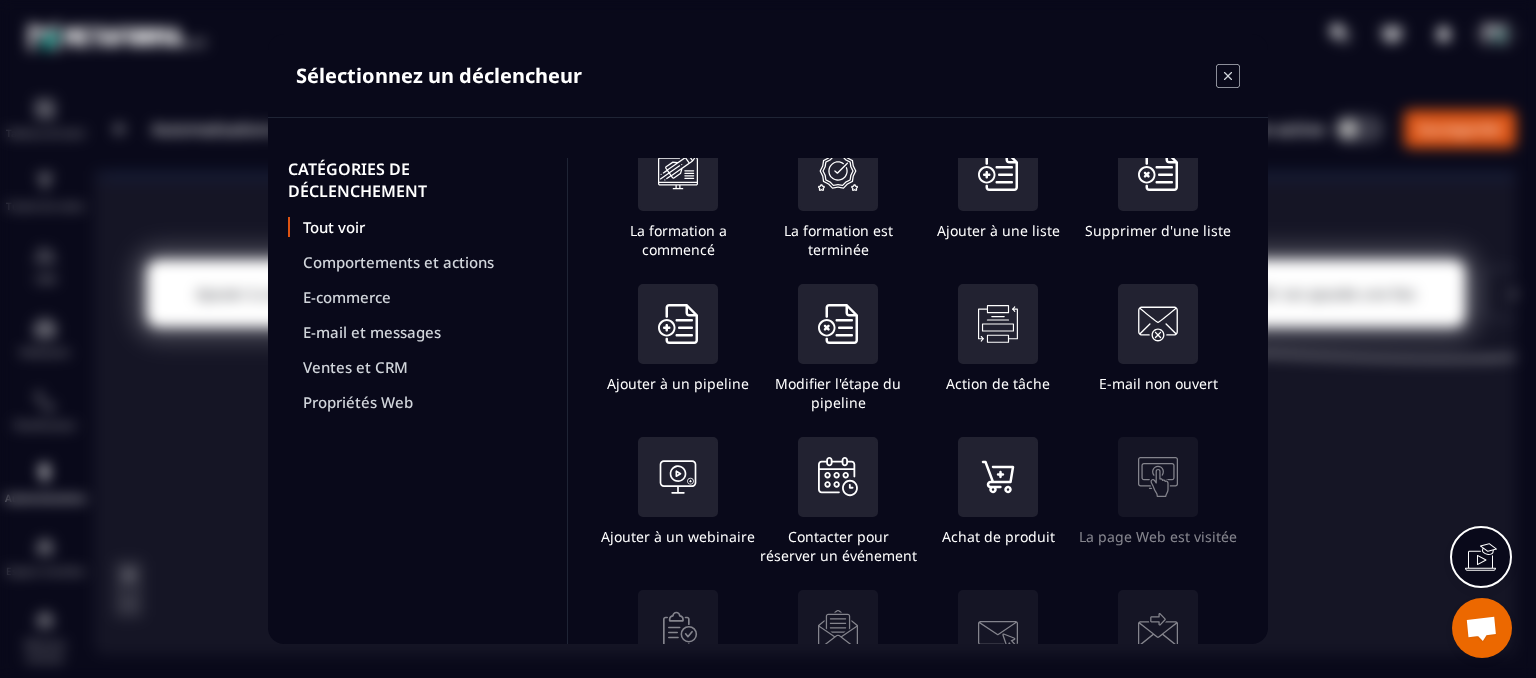 scroll, scrollTop: 300, scrollLeft: 0, axis: vertical 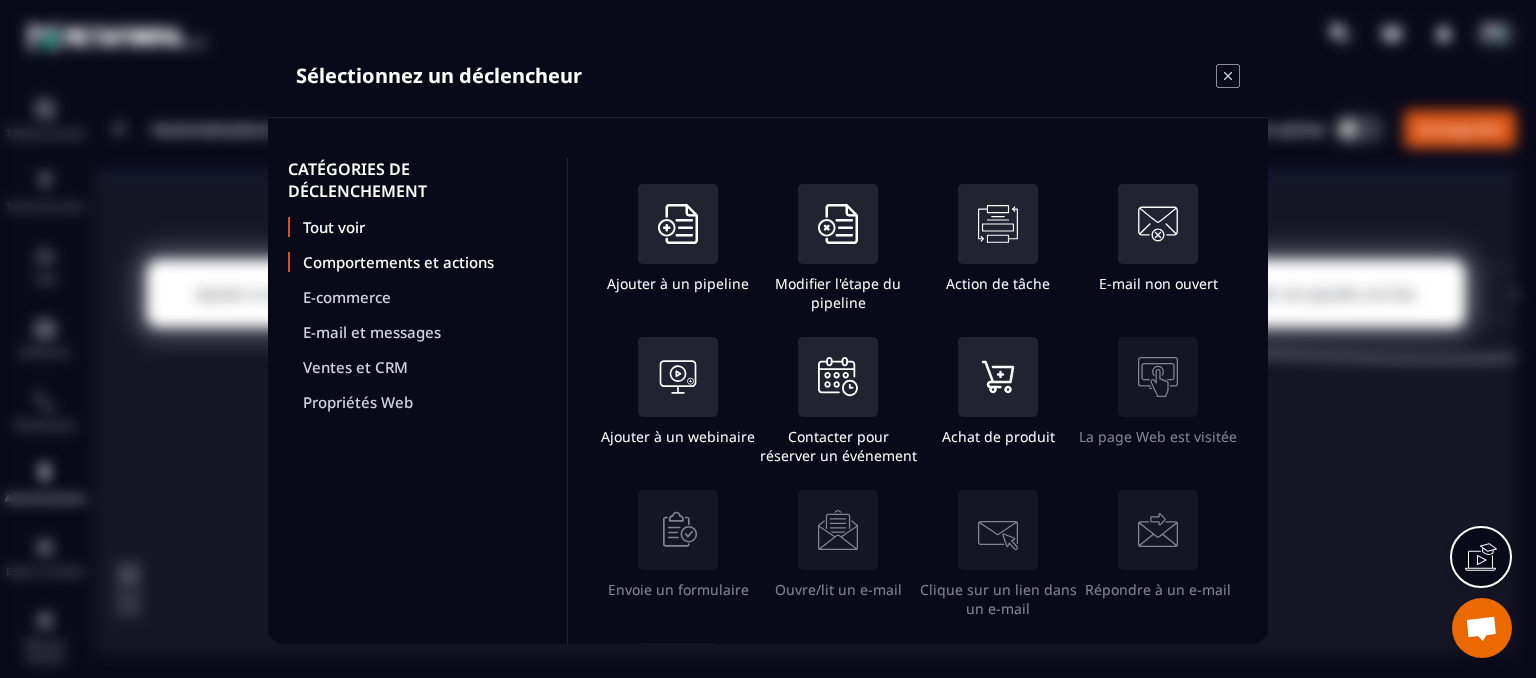click on "Comportements et actions" at bounding box center (425, 262) 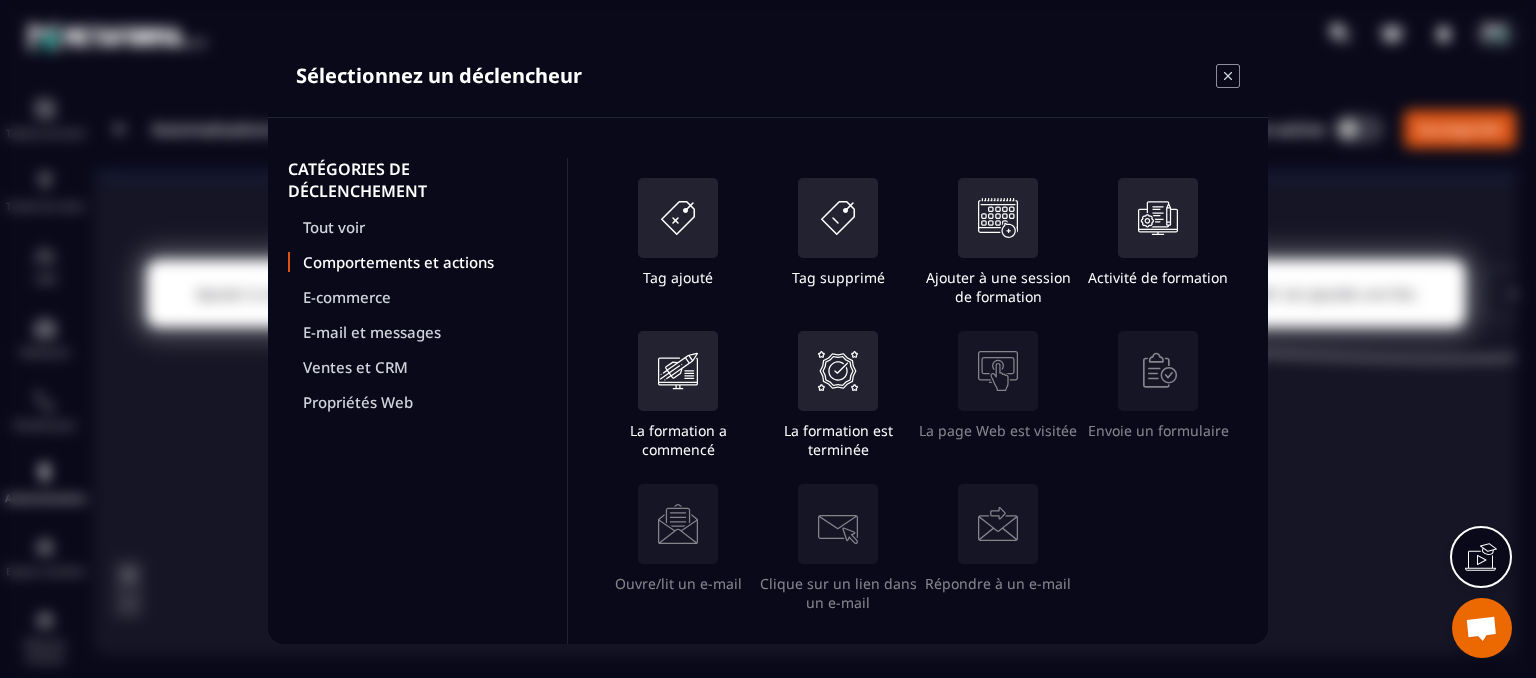 scroll, scrollTop: 0, scrollLeft: 0, axis: both 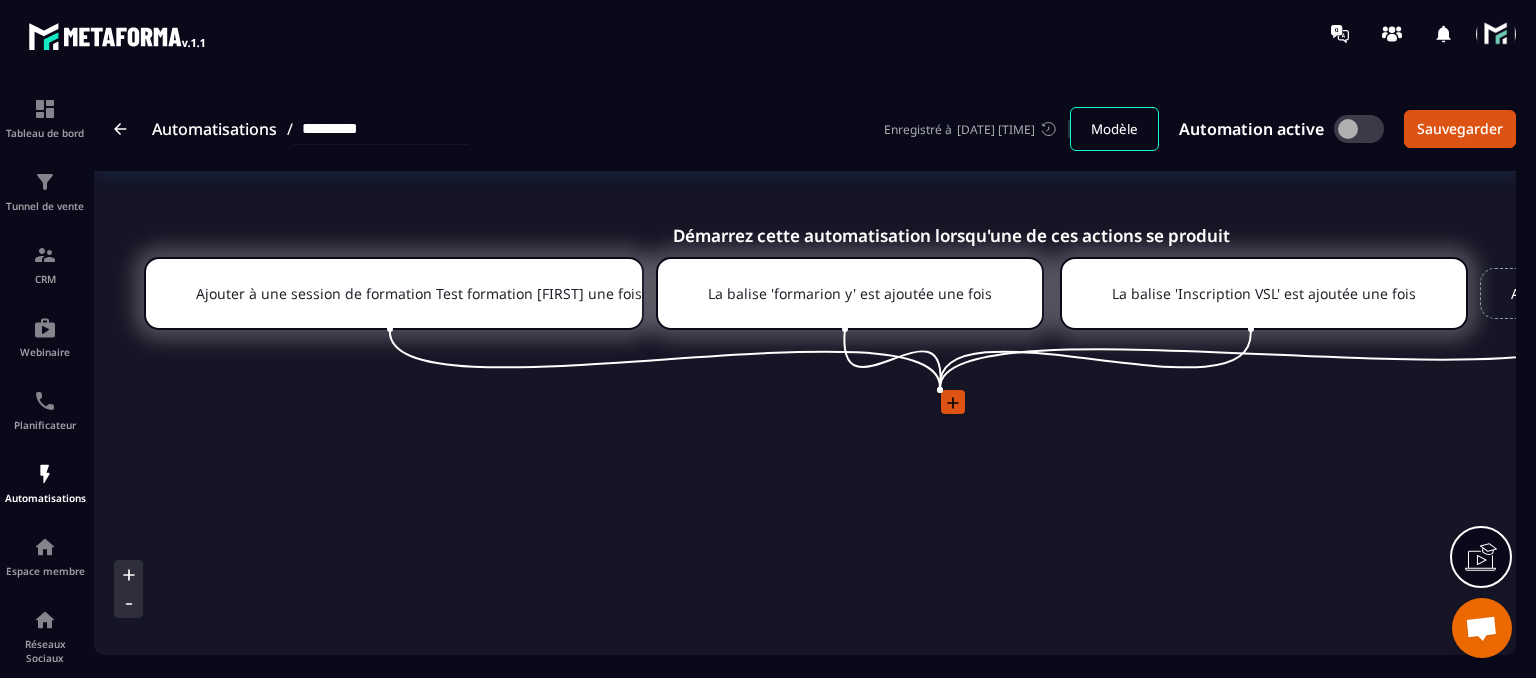 click at bounding box center [953, 402] 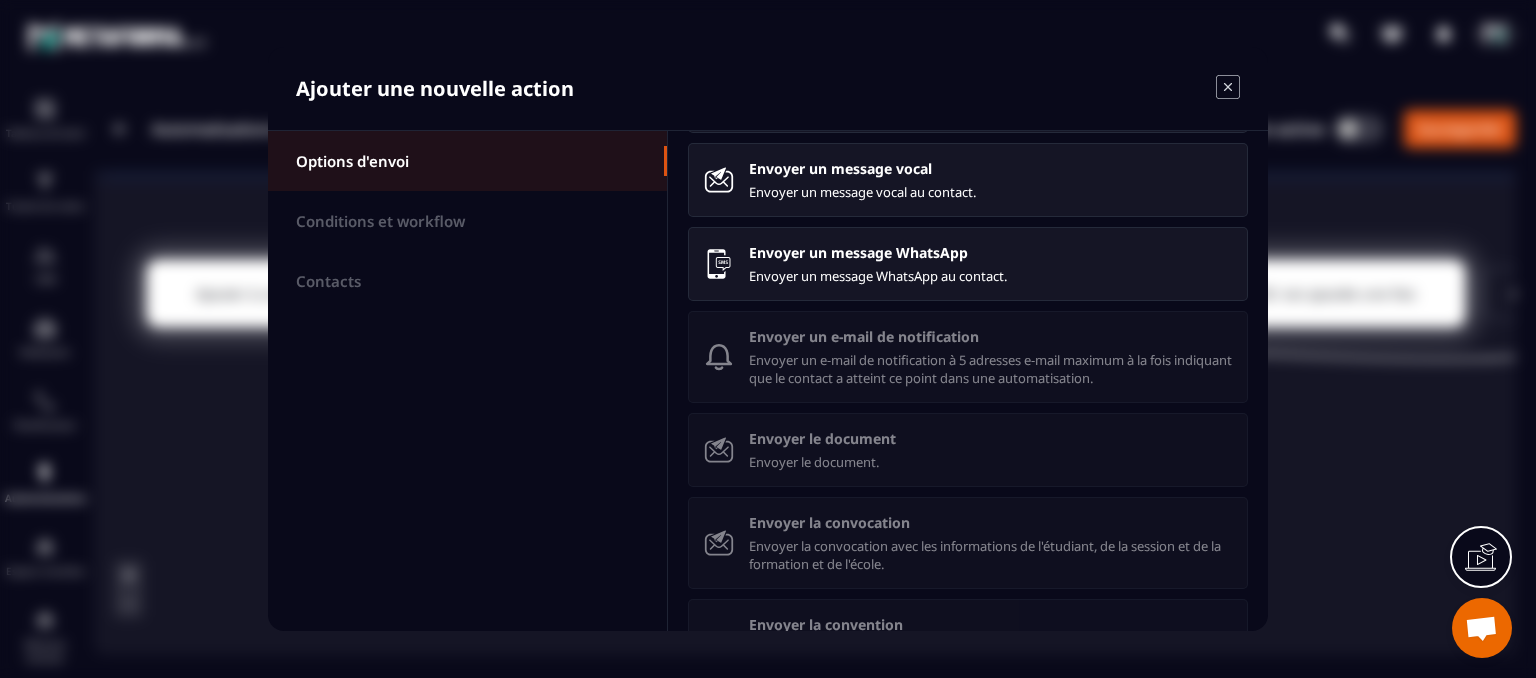 scroll, scrollTop: 200, scrollLeft: 0, axis: vertical 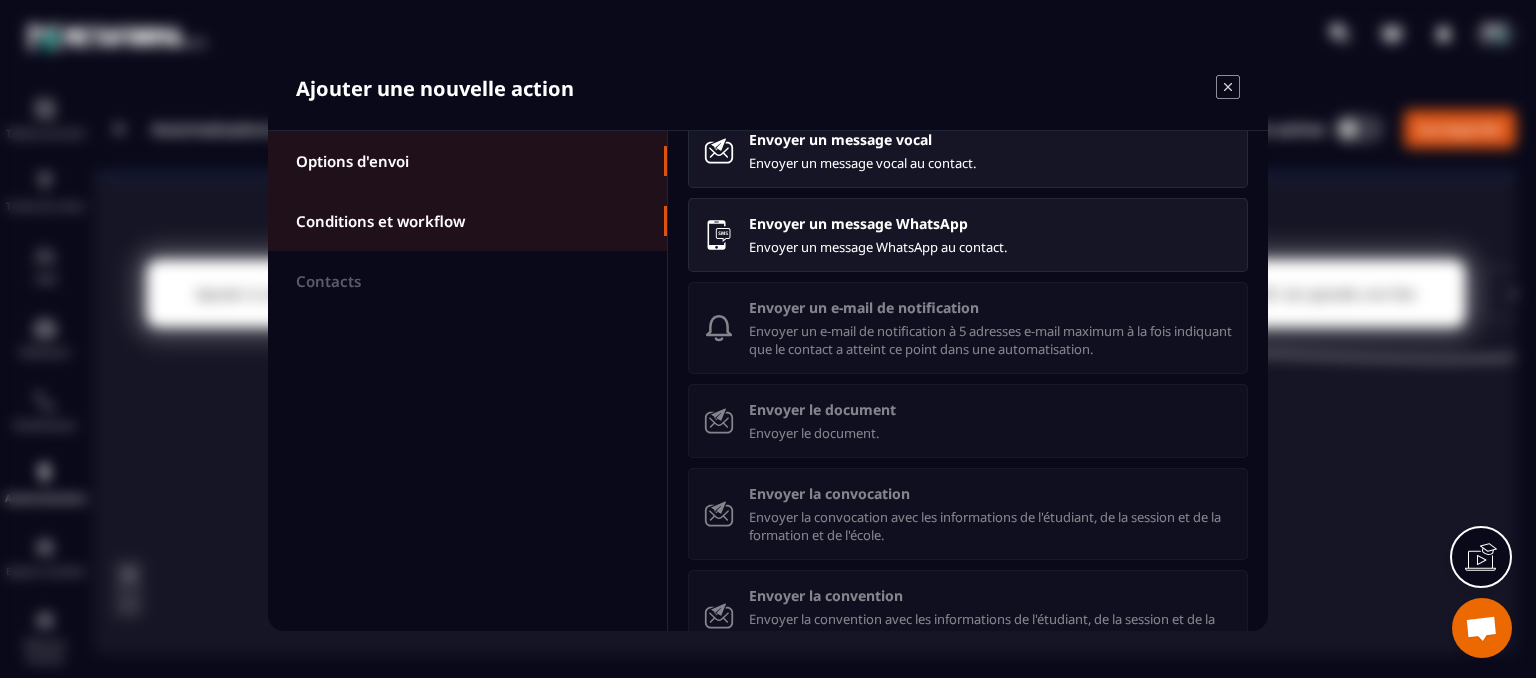 click on "Conditions et workflow" at bounding box center (380, 221) 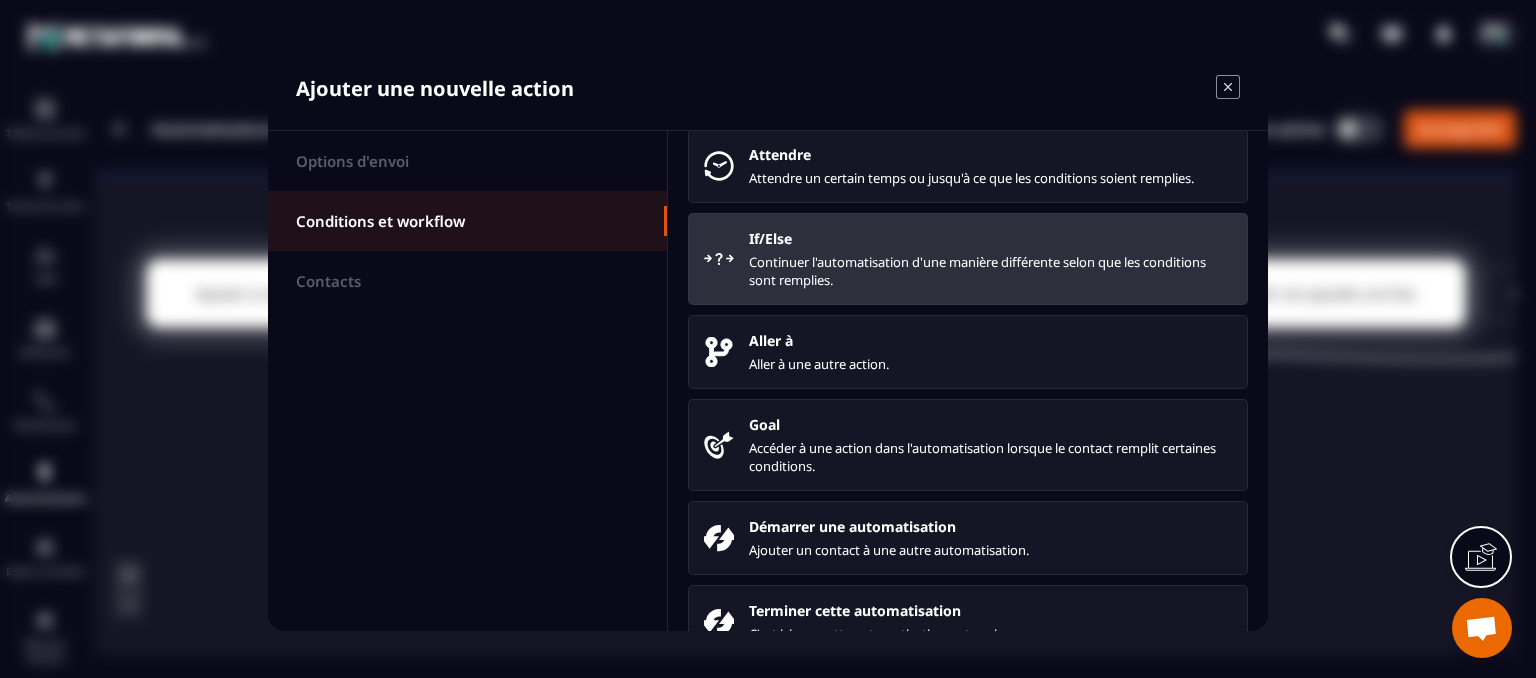 scroll, scrollTop: 0, scrollLeft: 0, axis: both 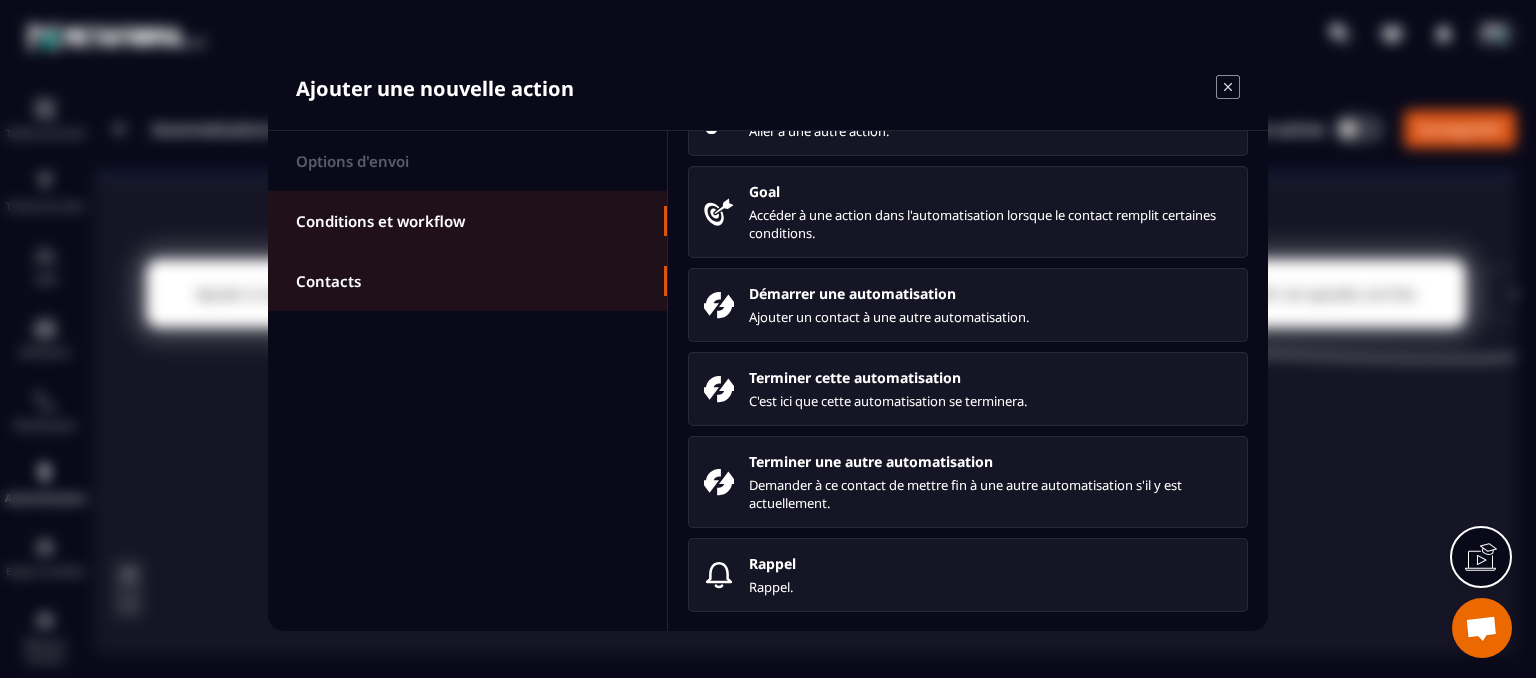 click on "Contacts" 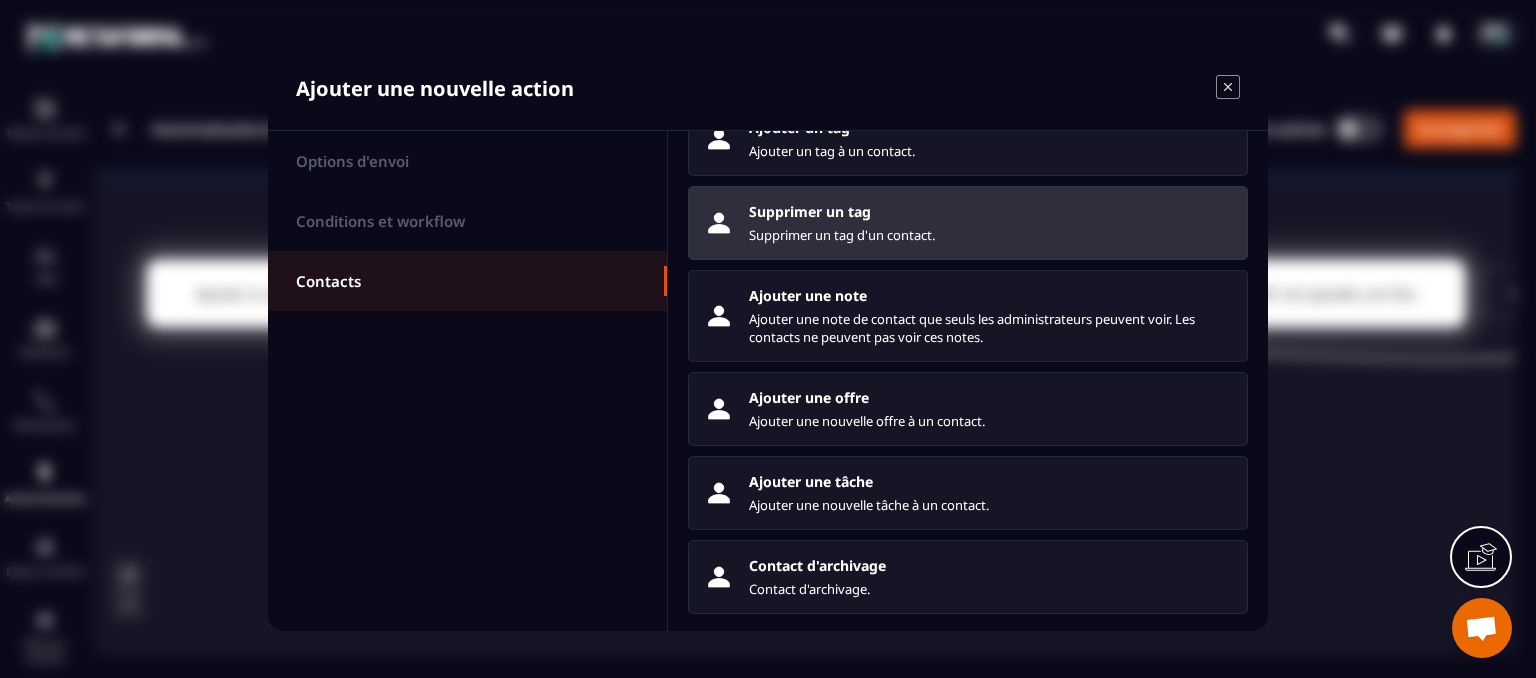 scroll, scrollTop: 215, scrollLeft: 0, axis: vertical 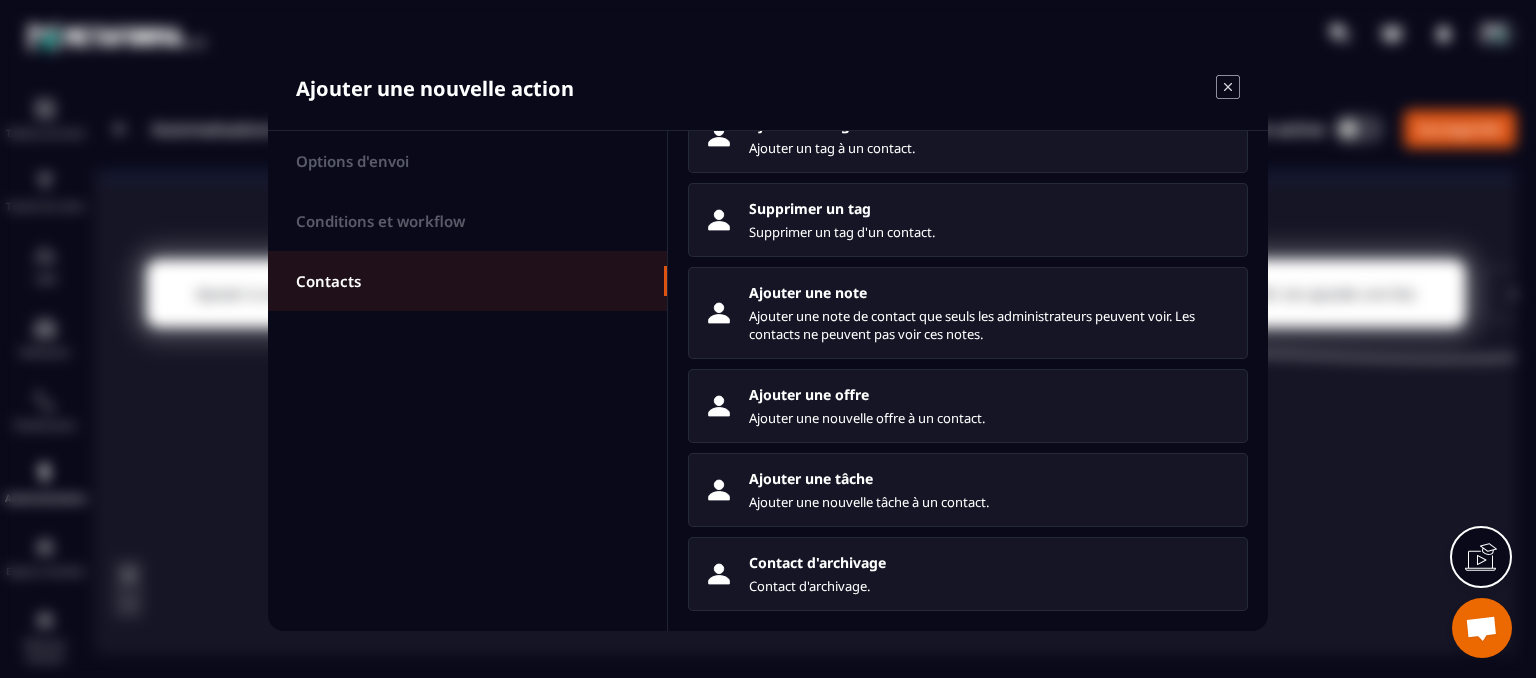 click 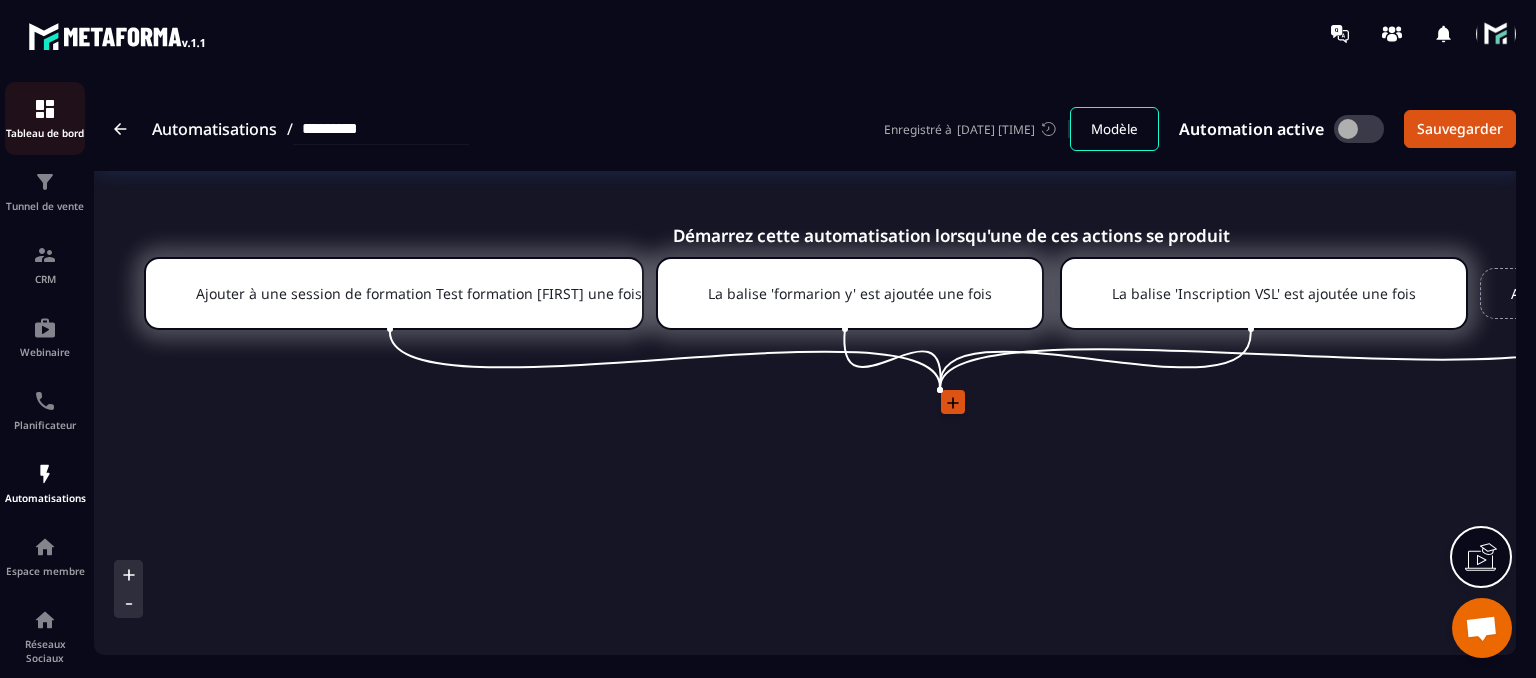 click on "Tableau de bord" at bounding box center (45, 118) 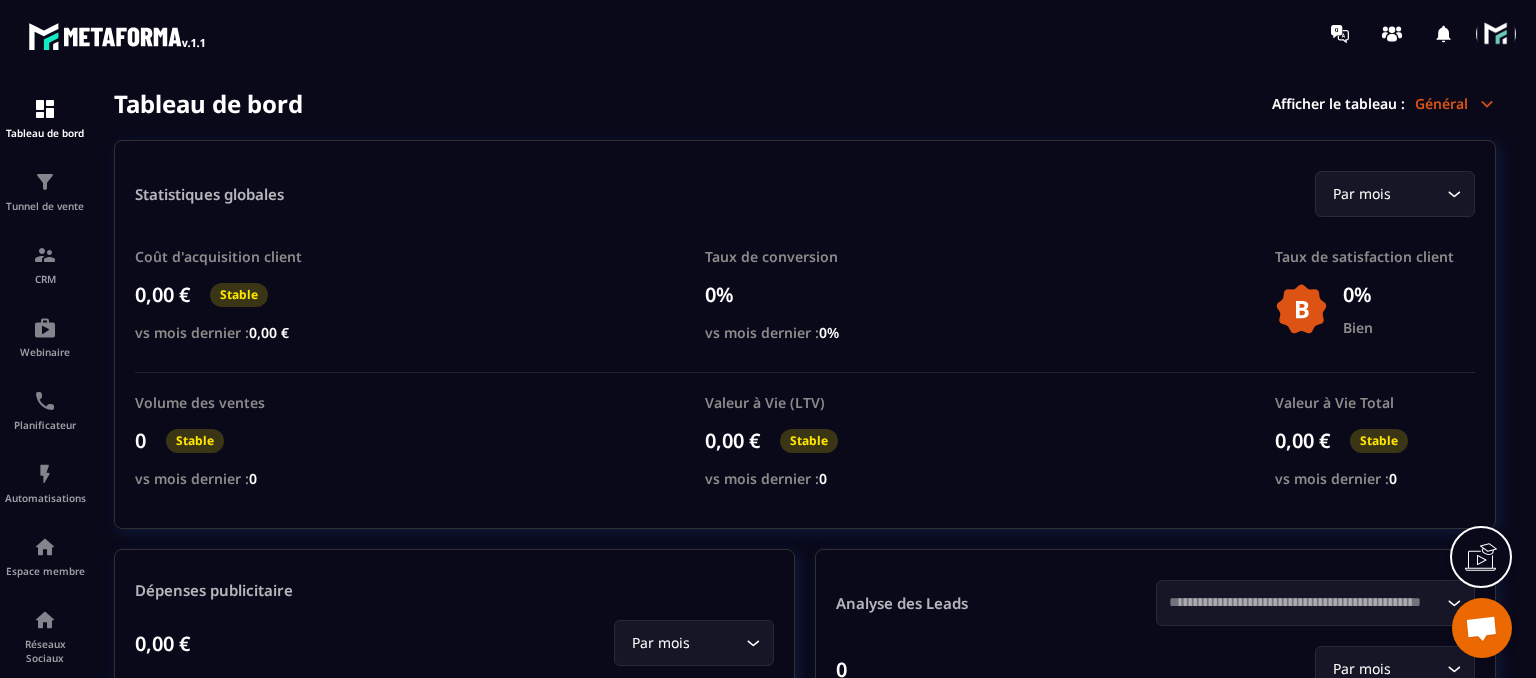 click at bounding box center [1496, 34] 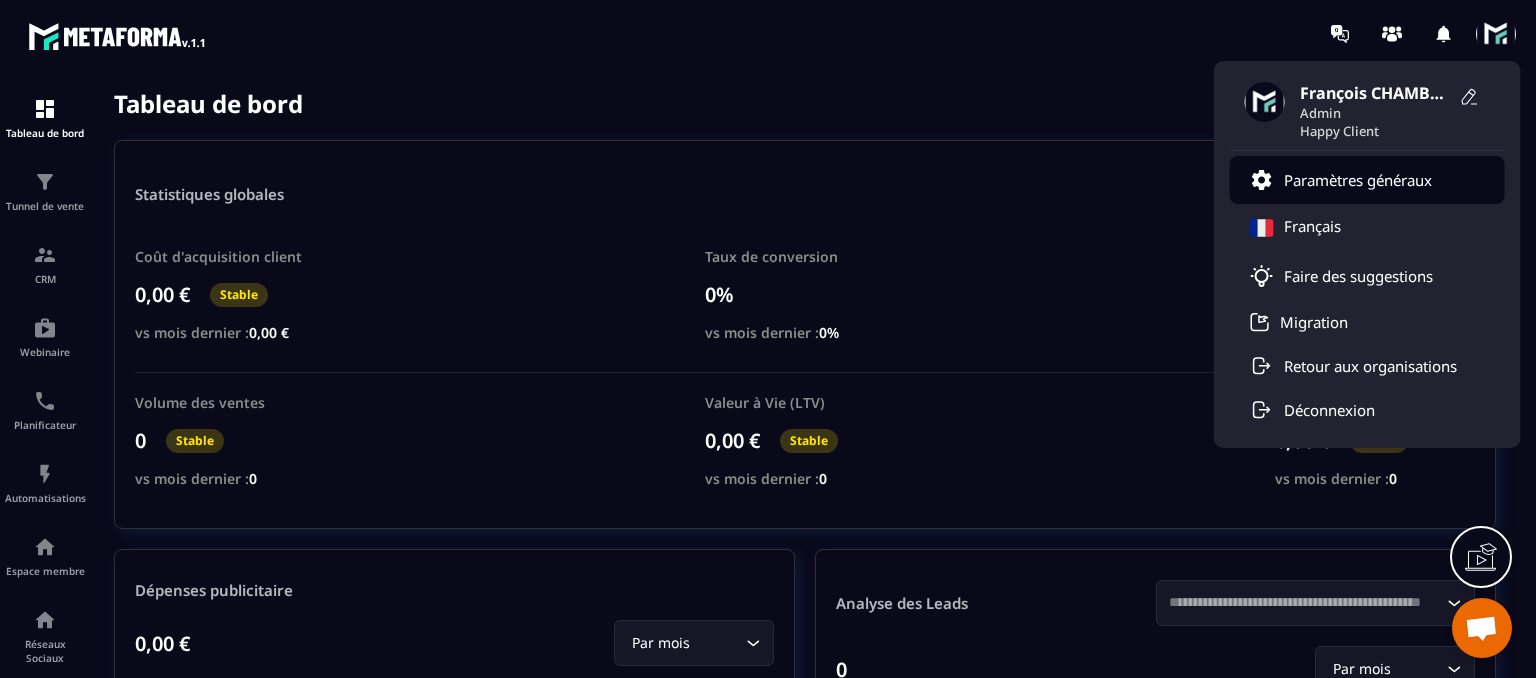 click on "Paramètres généraux" at bounding box center [1358, 180] 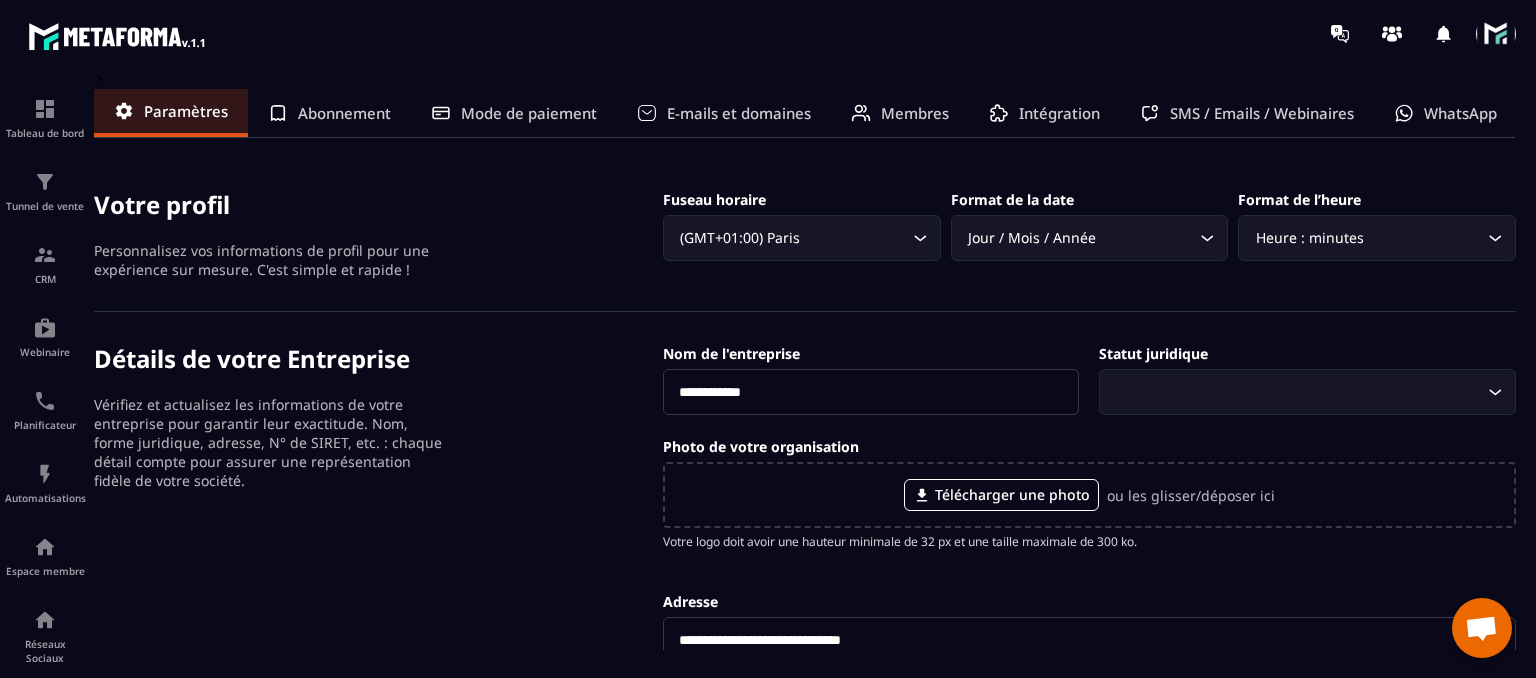click on "Intégration" 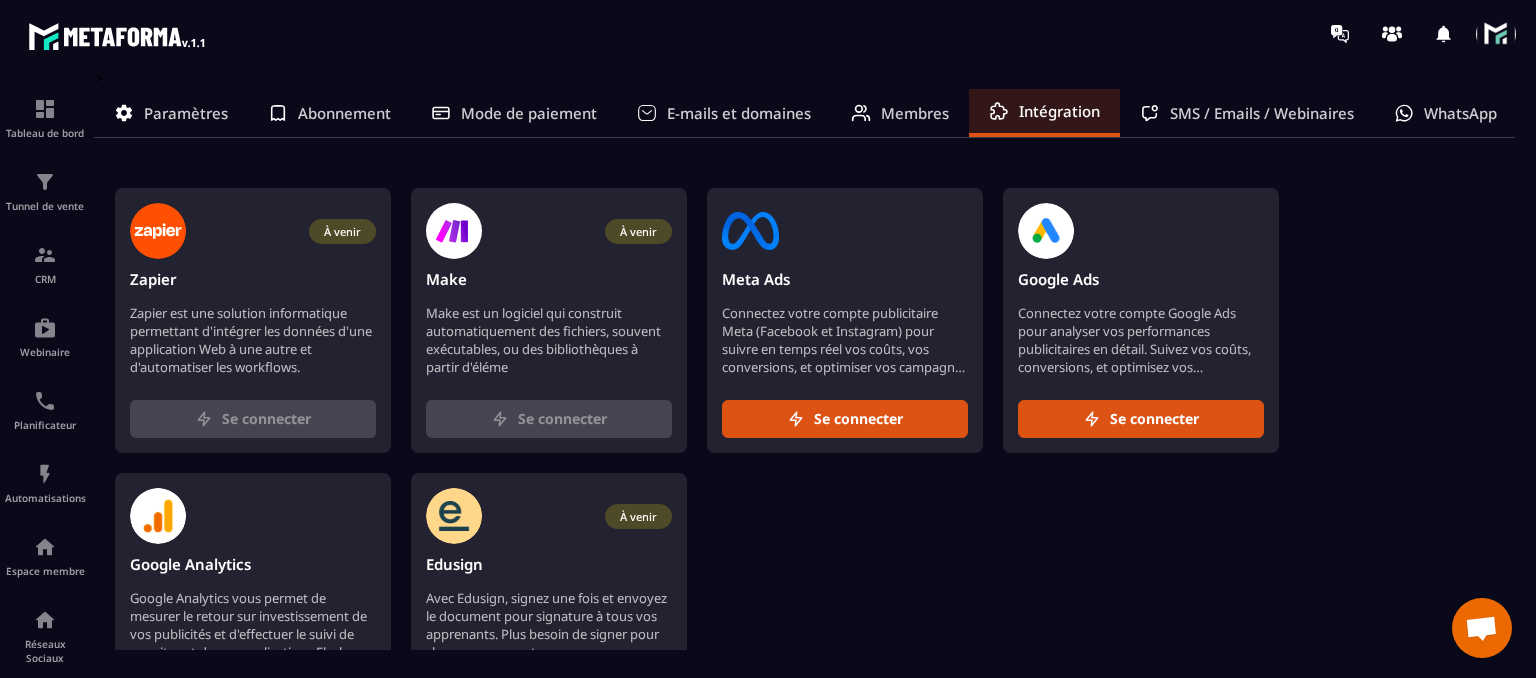 click on "Paramètres" at bounding box center [186, 113] 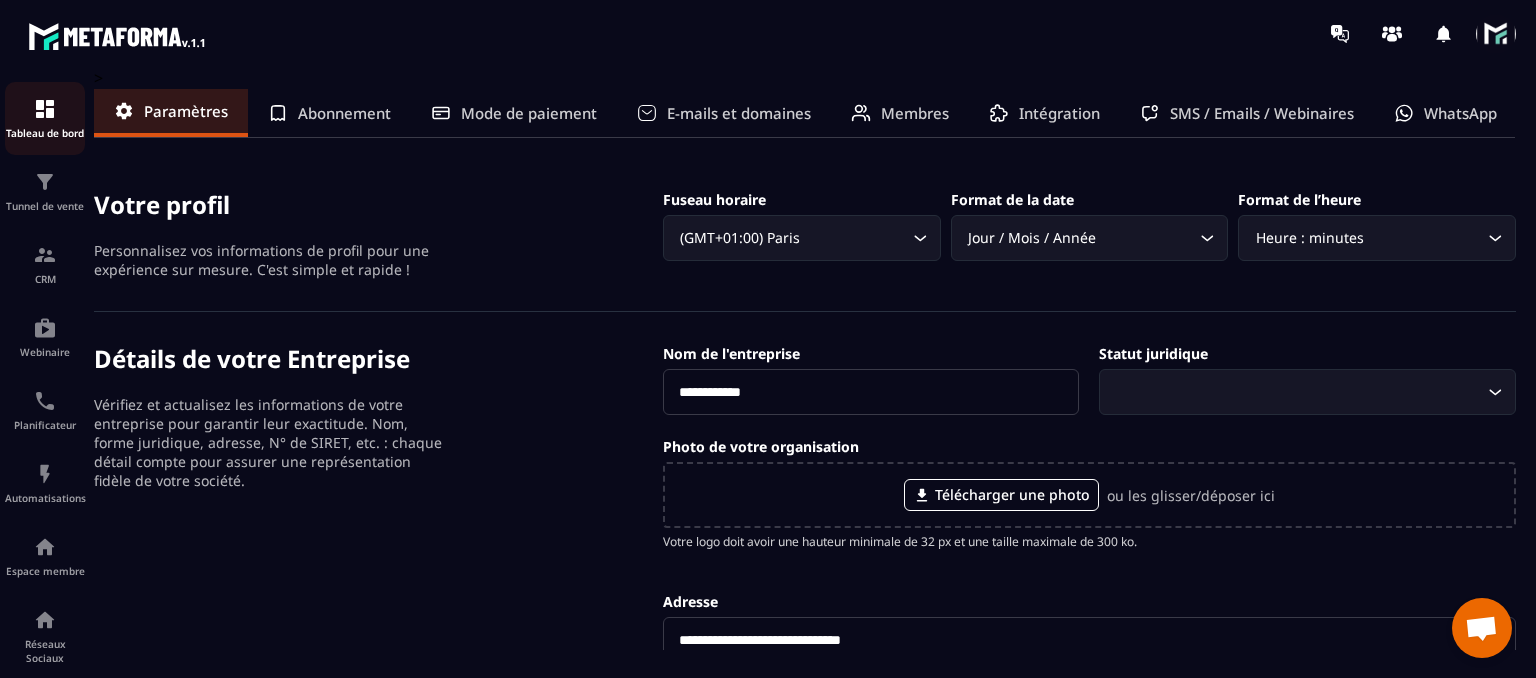 click on "Tableau de bord" at bounding box center (45, 118) 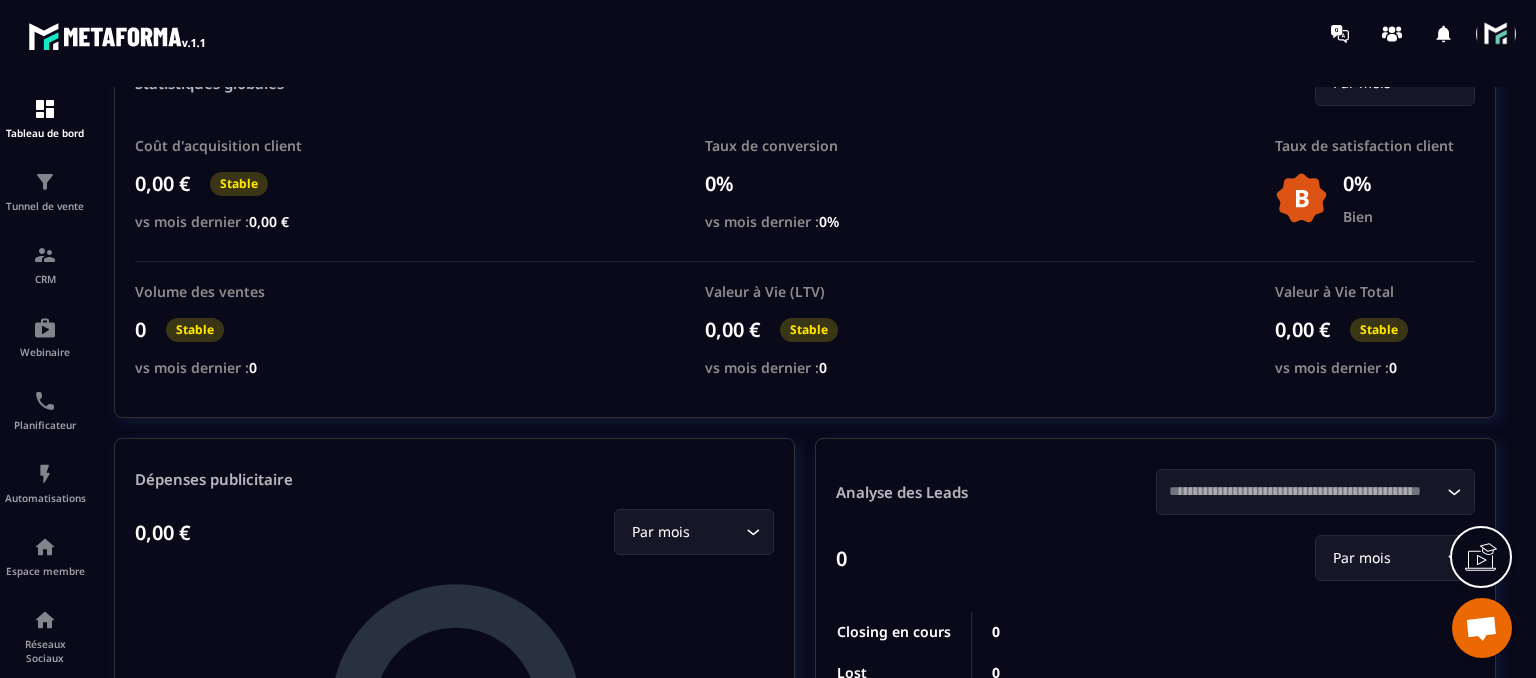 scroll, scrollTop: 0, scrollLeft: 0, axis: both 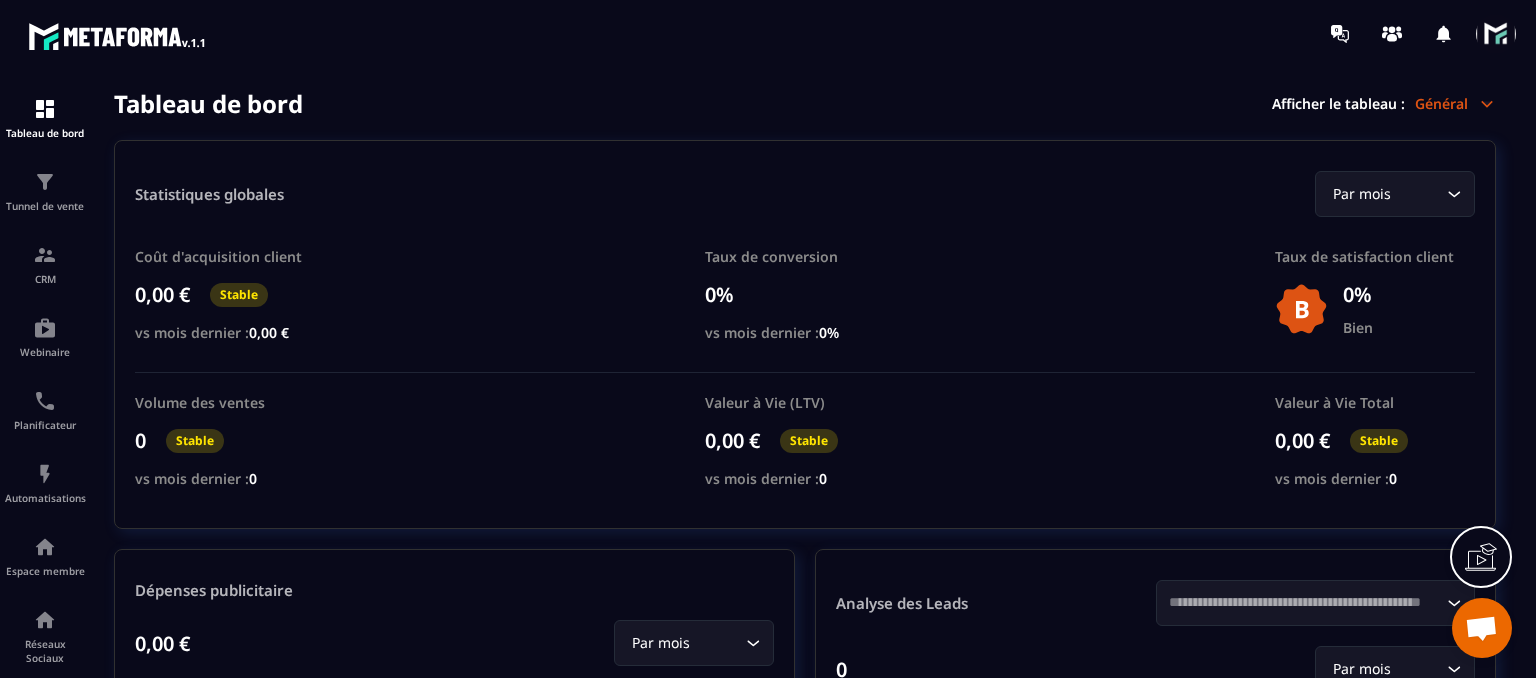 click on "Tableau de bord Afficher le tableau :  Général" at bounding box center [805, 103] 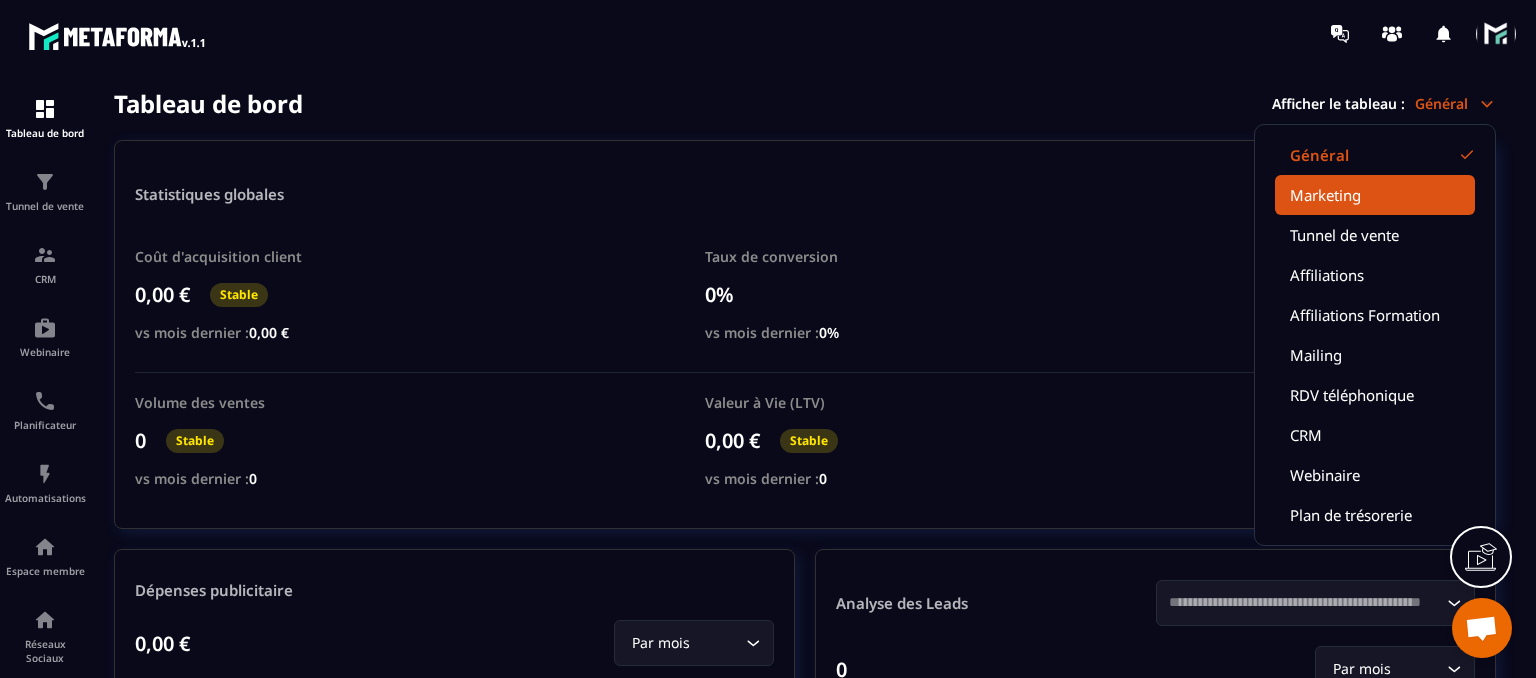 click on "Marketing" at bounding box center (1375, 195) 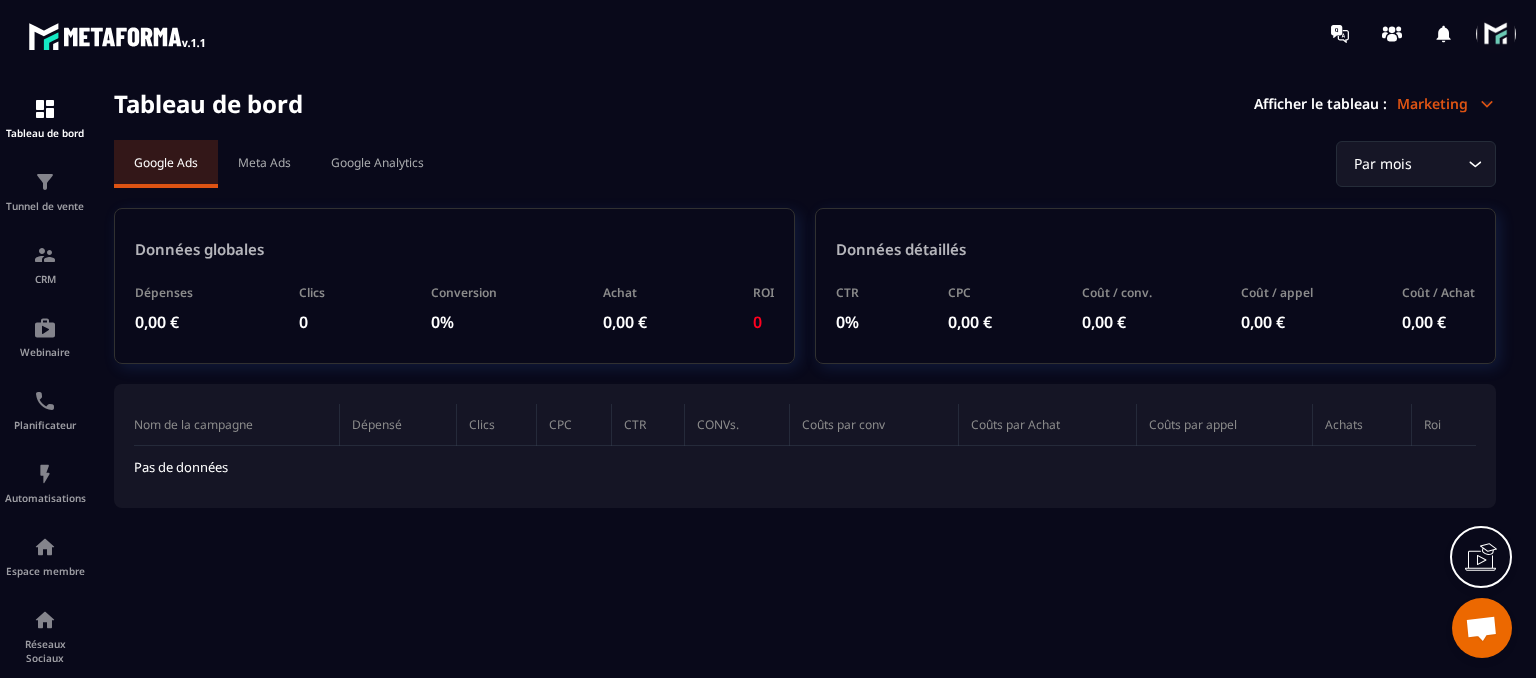 click on "Meta Ads" at bounding box center [264, 162] 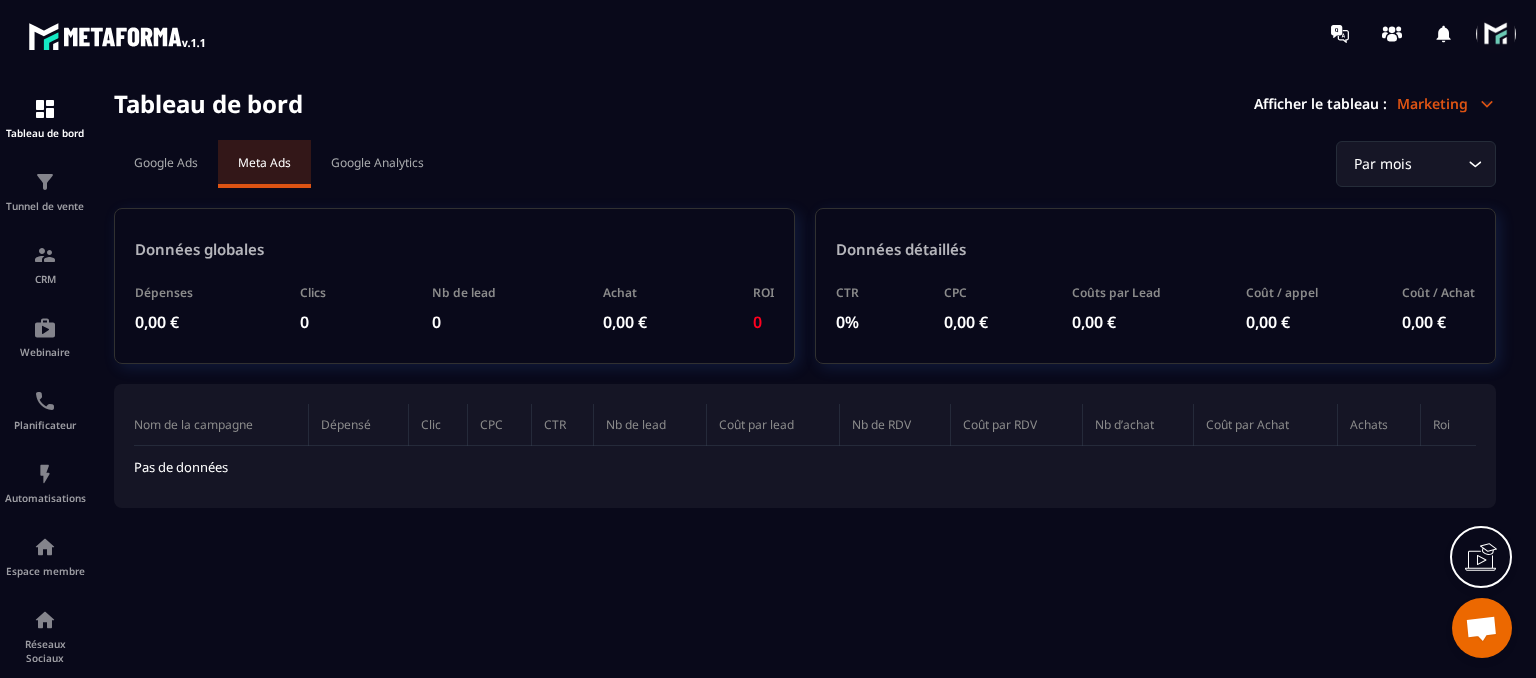 click on "Google Analytics" at bounding box center (377, 162) 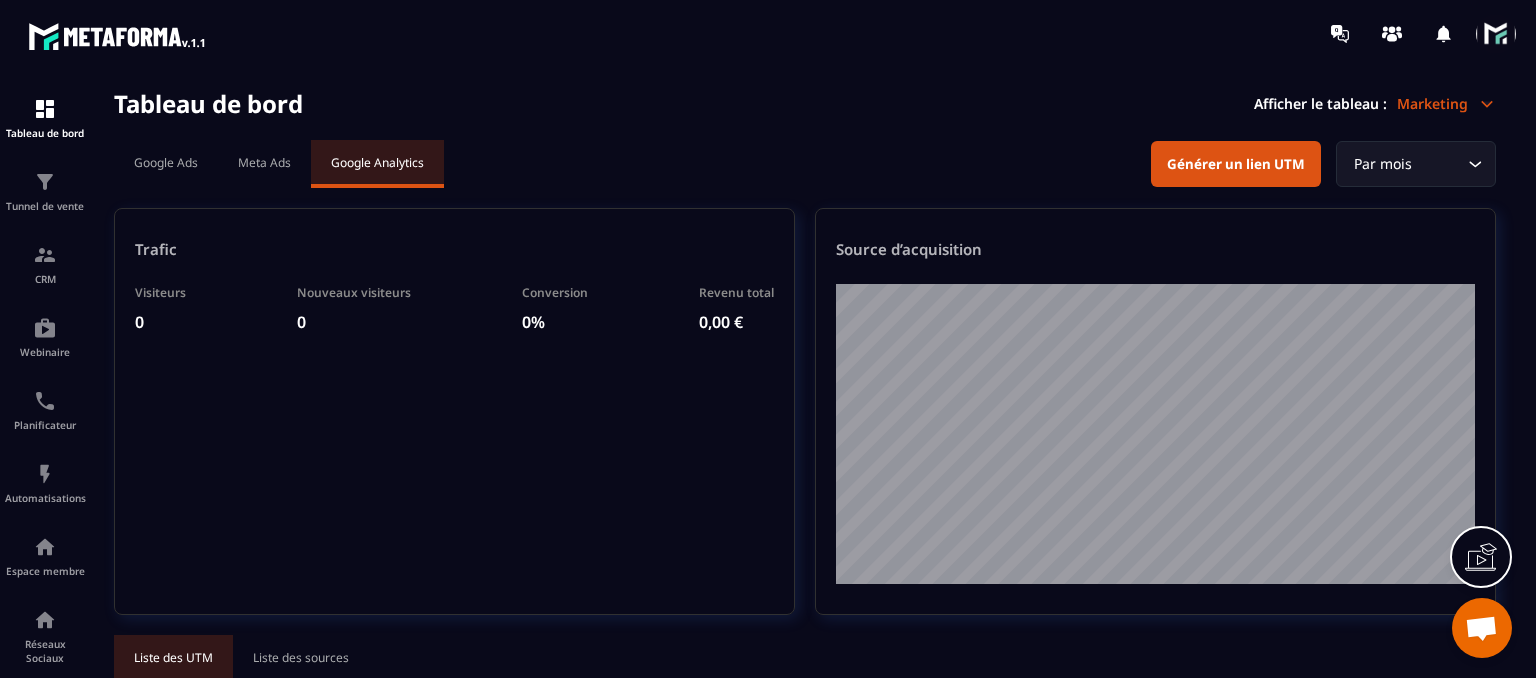 click on "Marketing" at bounding box center [1446, 103] 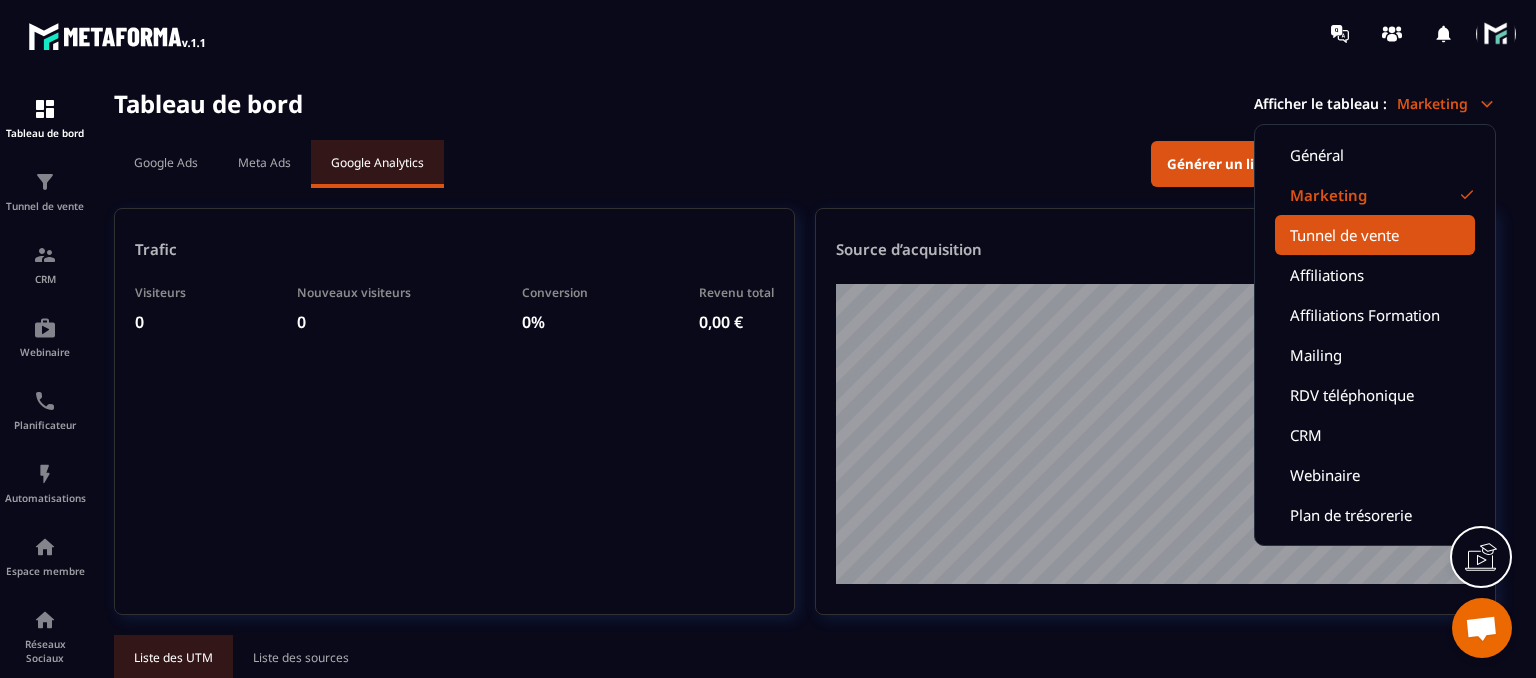 click on "Tunnel de vente" 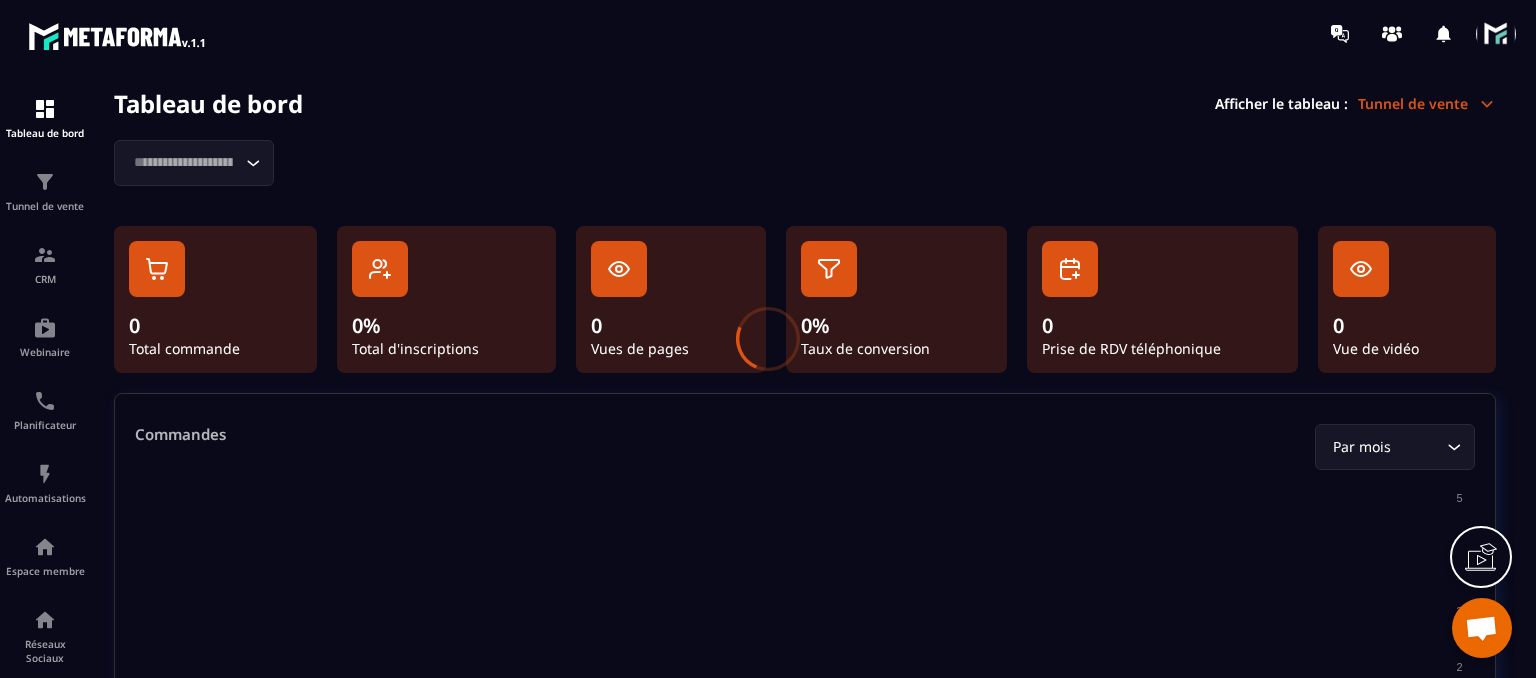 click at bounding box center [768, 339] 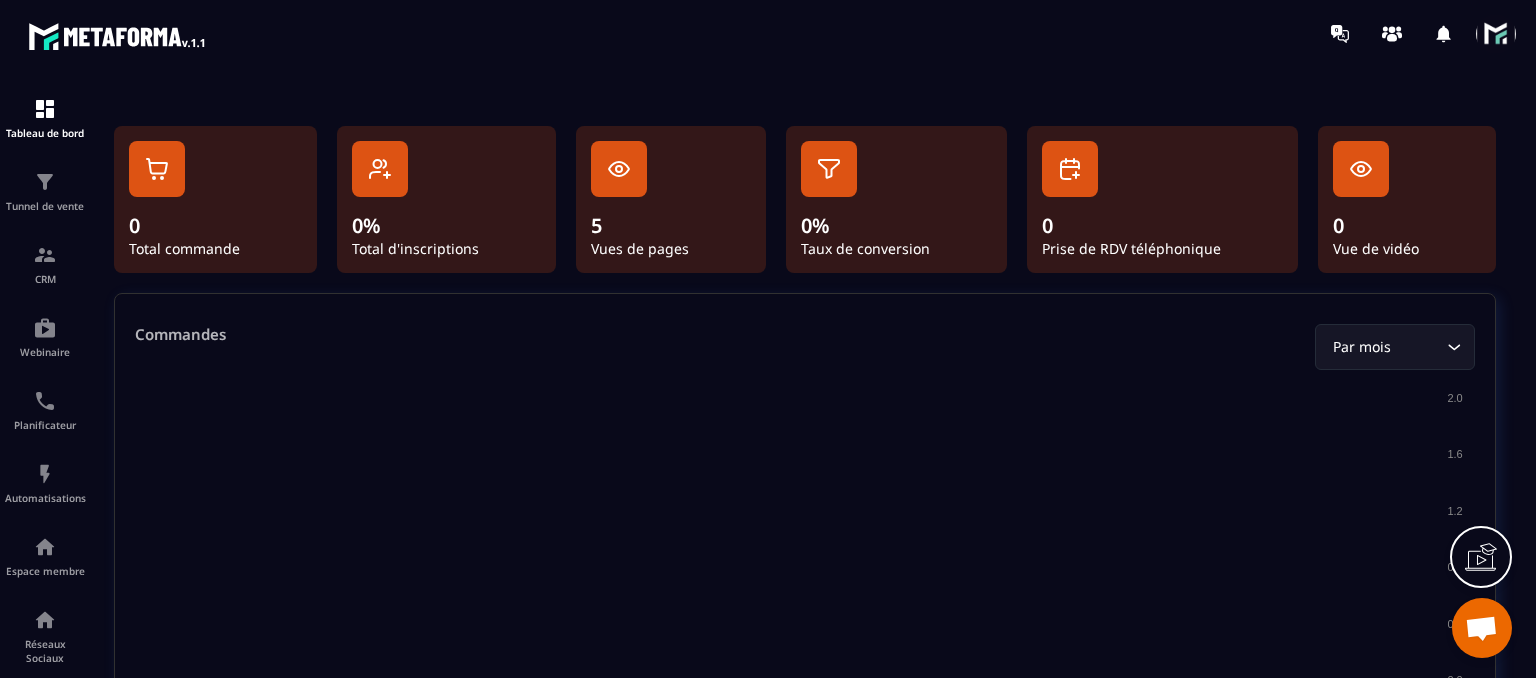 scroll, scrollTop: 0, scrollLeft: 0, axis: both 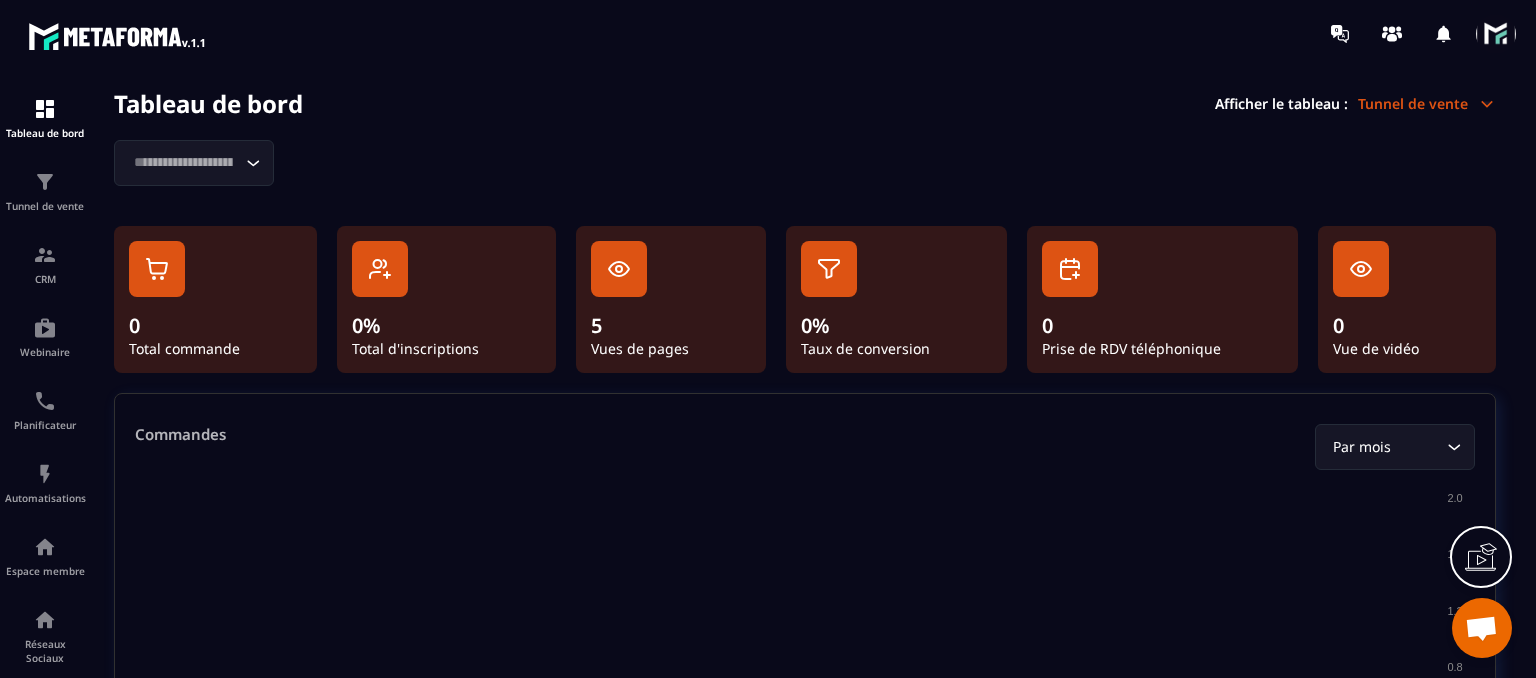 click 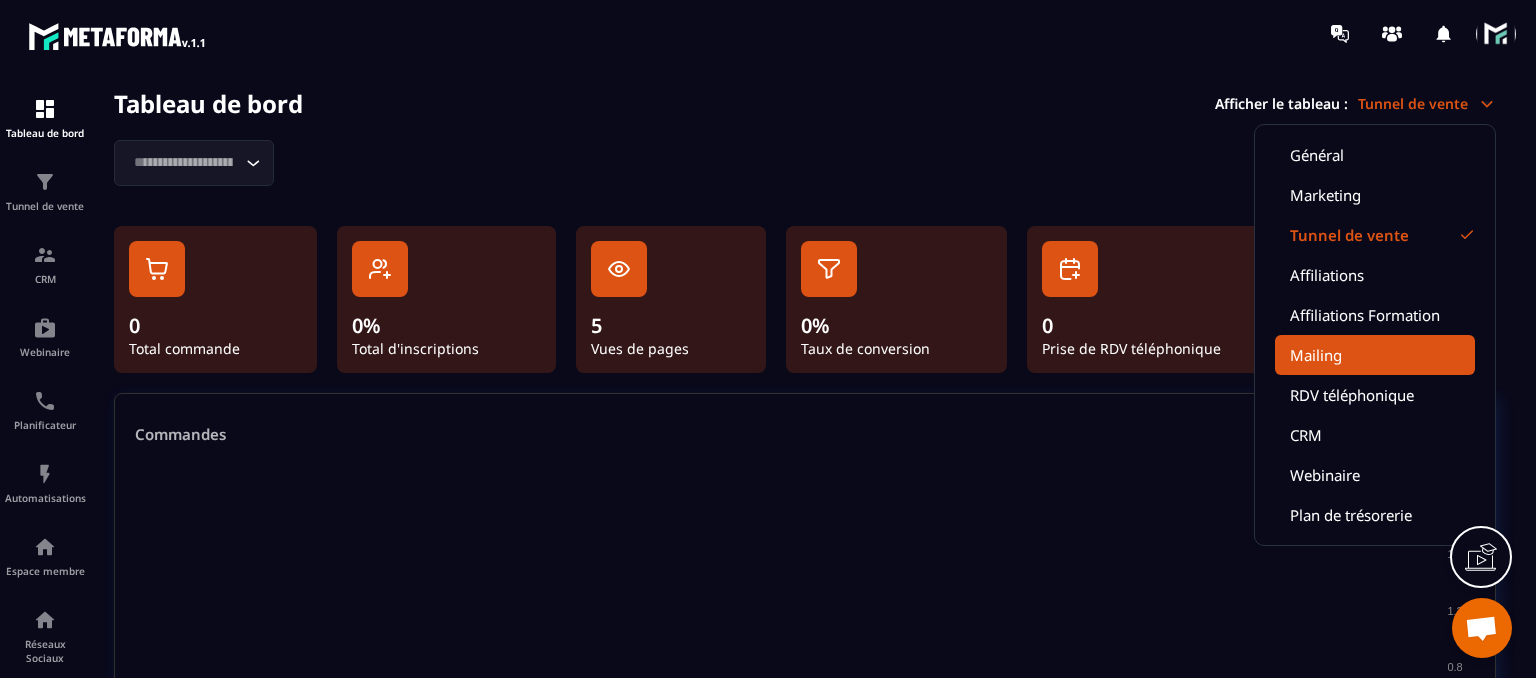 click on "Mailing" at bounding box center [1375, 355] 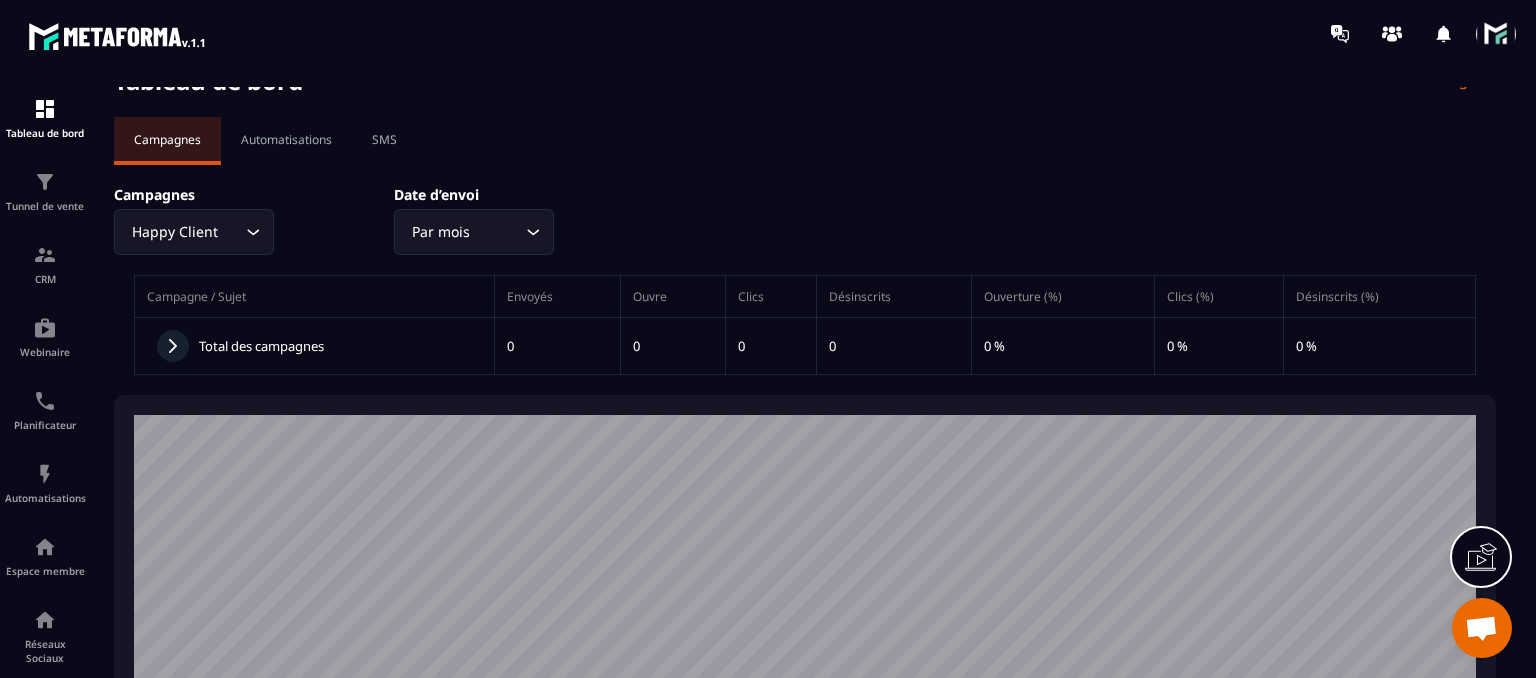 scroll, scrollTop: 0, scrollLeft: 0, axis: both 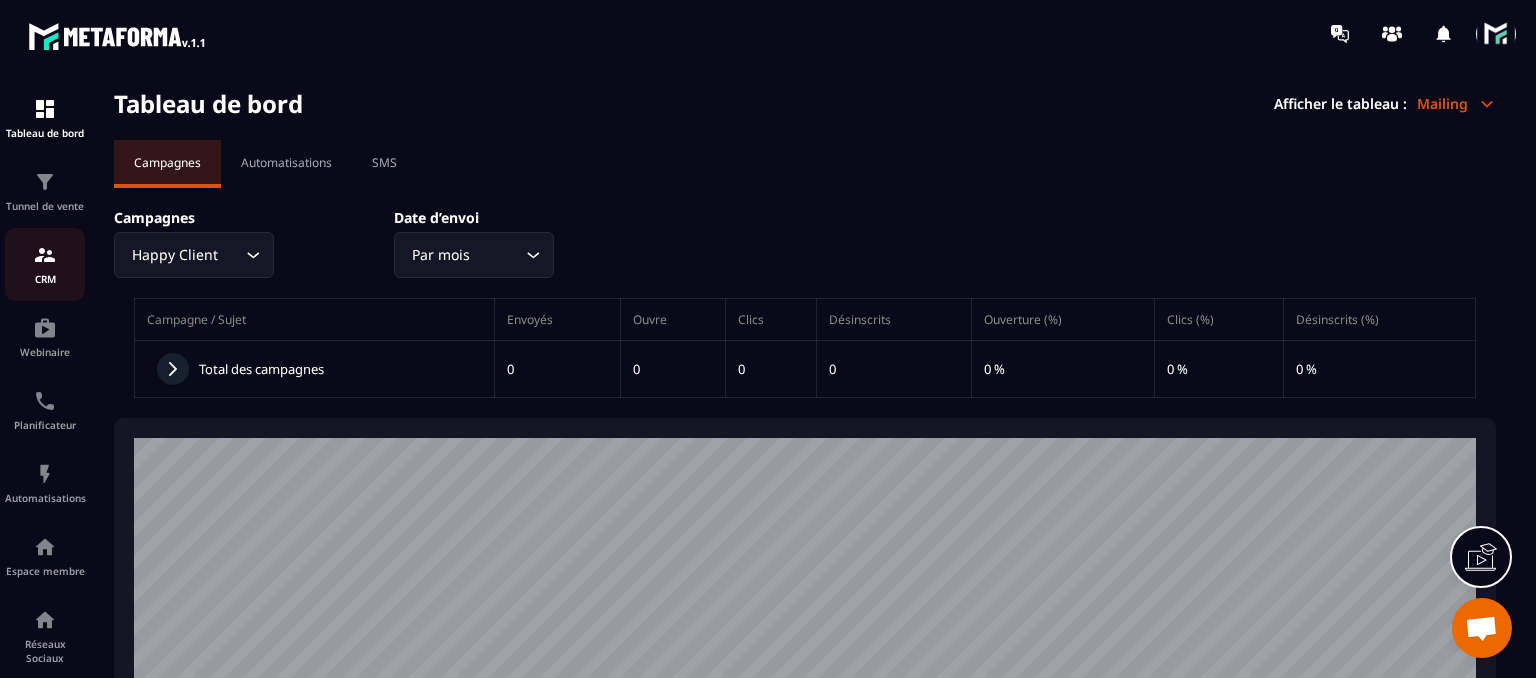 click on "CRM" 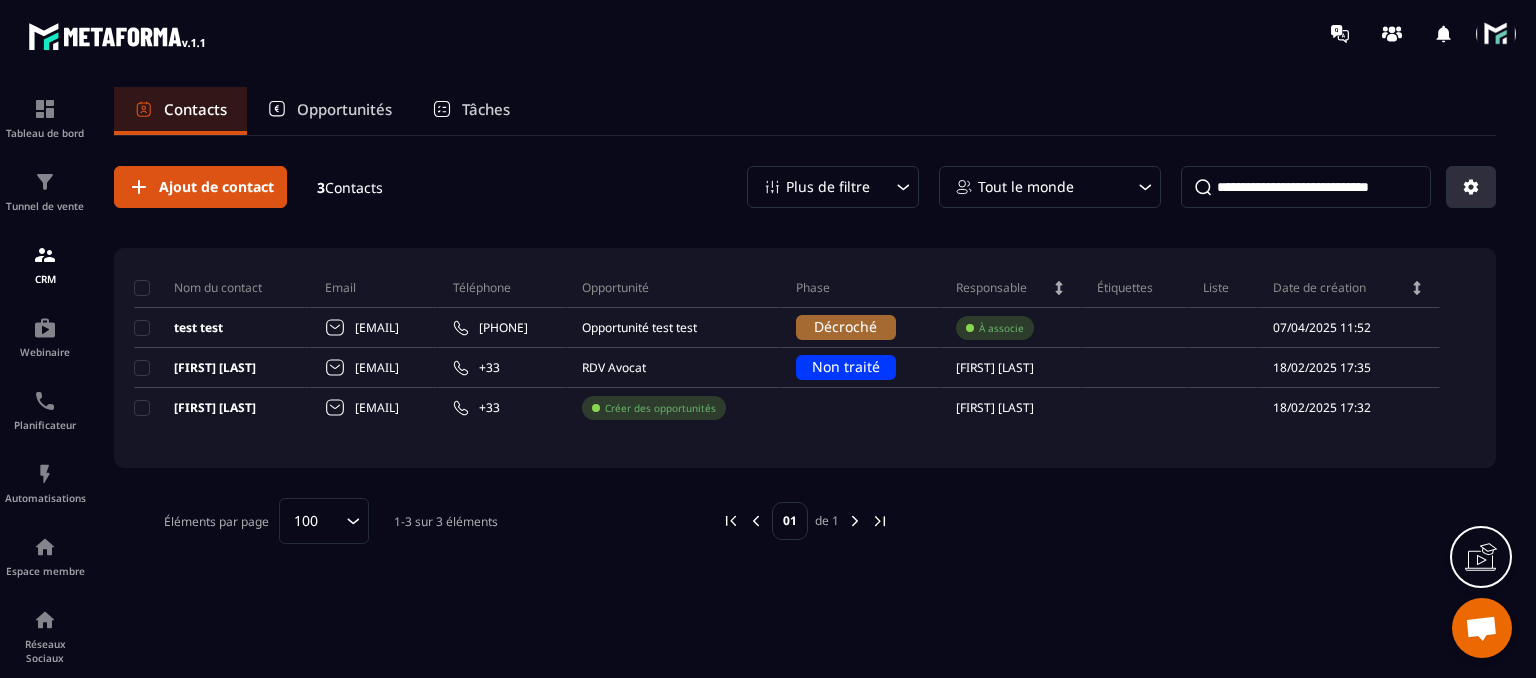 click 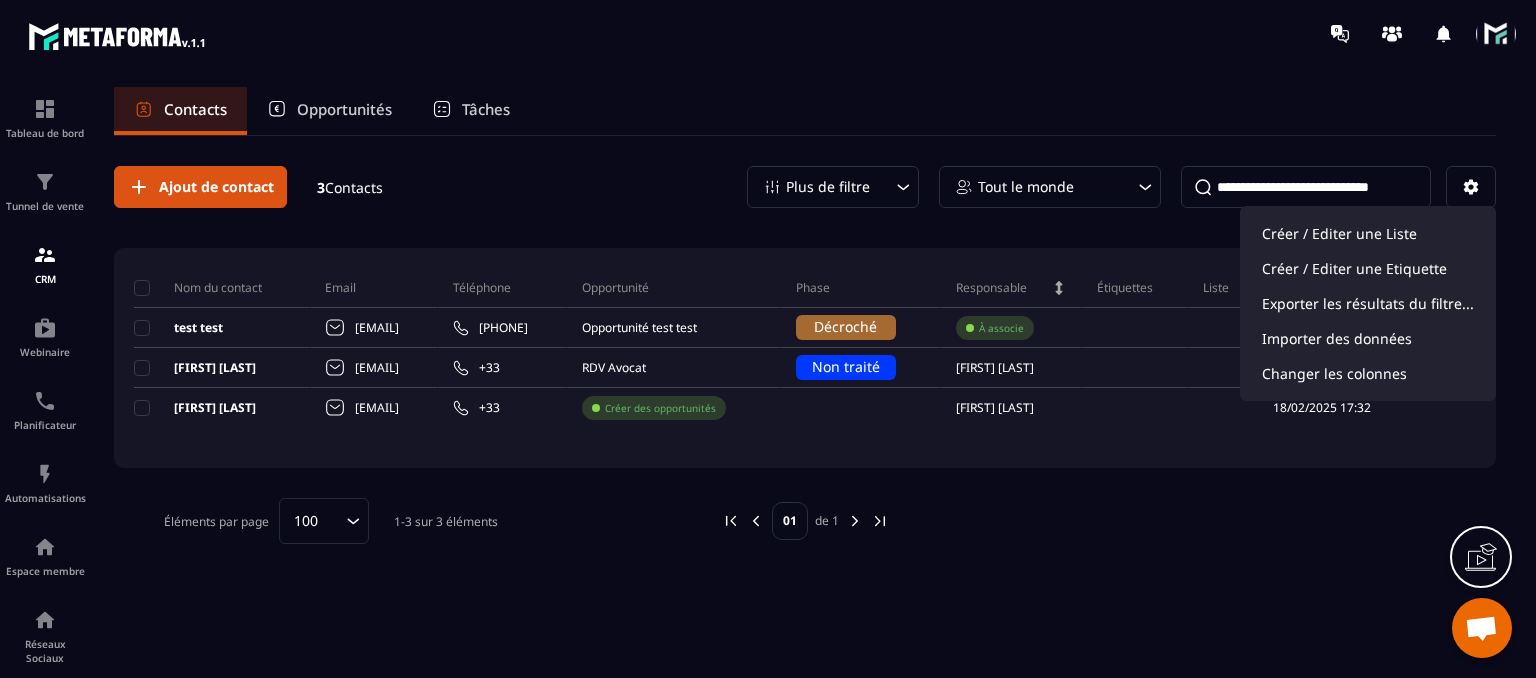click on "Contacts Opportunités Tâches" at bounding box center (805, 111) 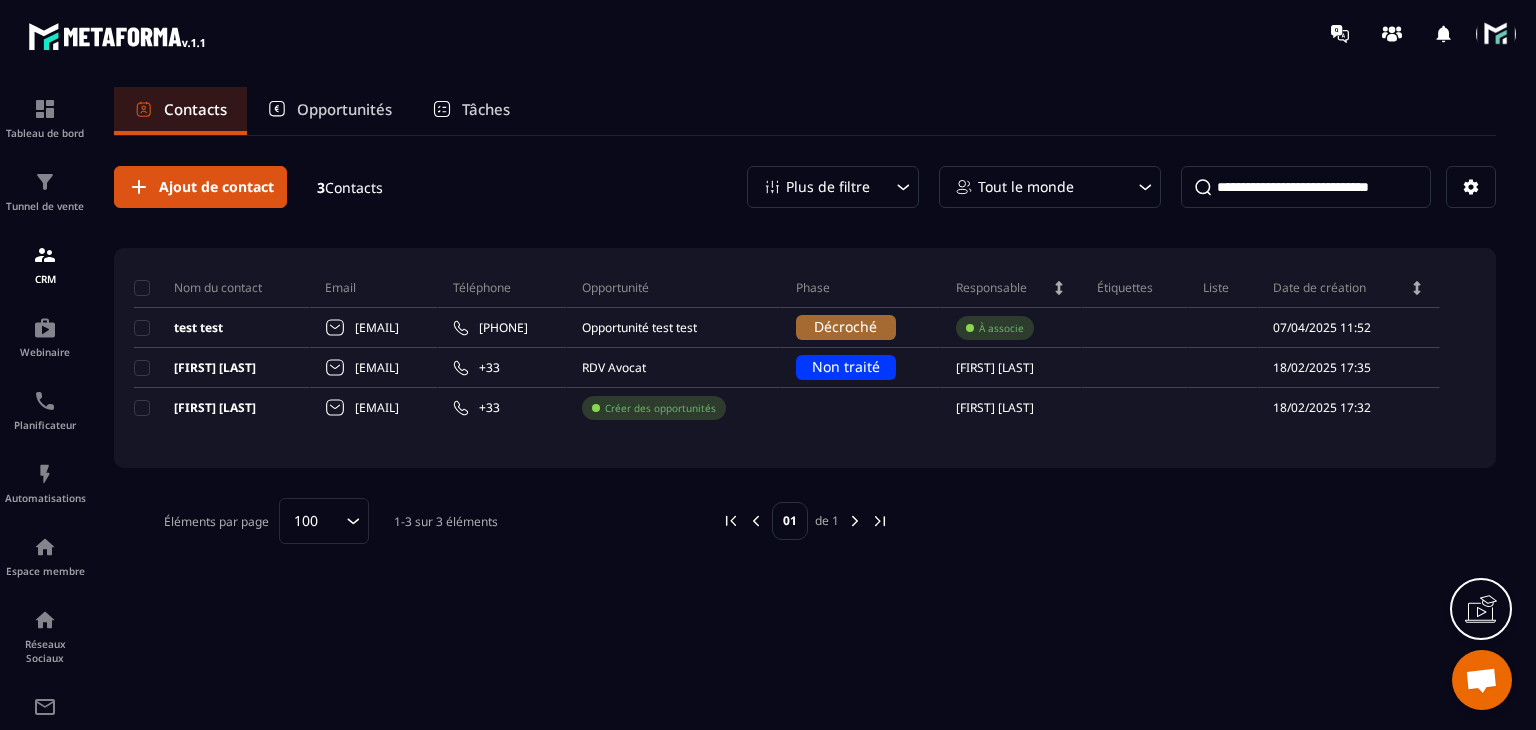 click at bounding box center [1496, 34] 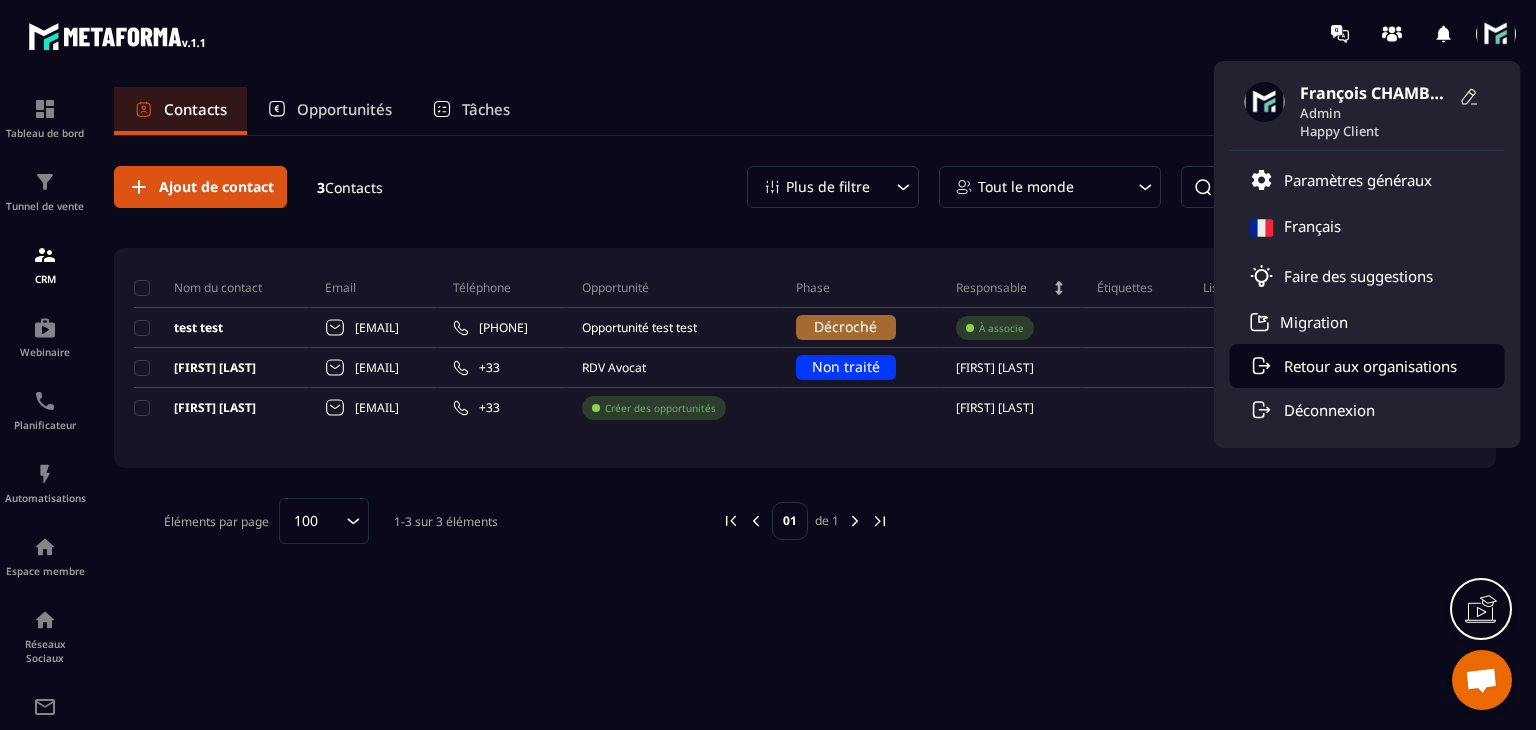 click on "Retour aux organisations" at bounding box center (1370, 366) 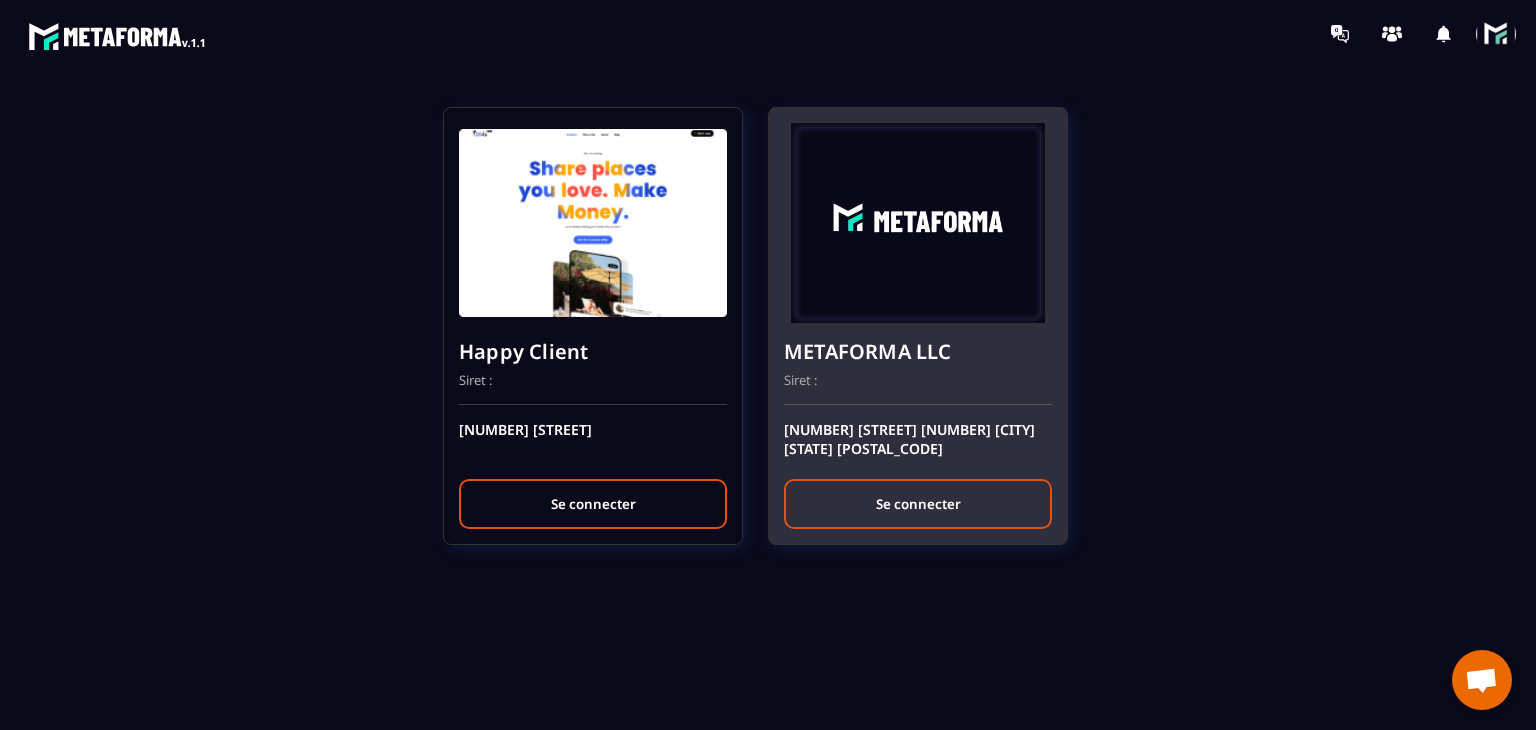 click on "Se connecter" at bounding box center [918, 504] 